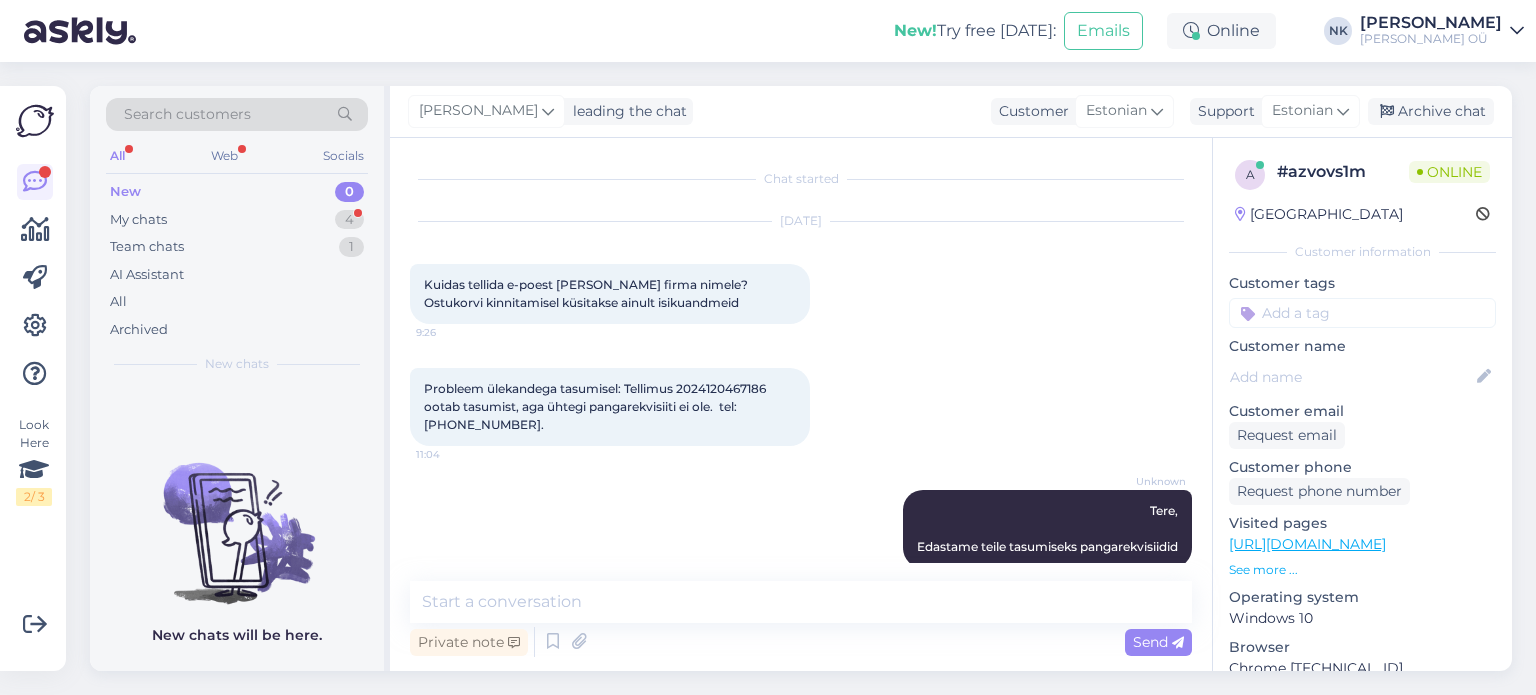 scroll, scrollTop: 0, scrollLeft: 0, axis: both 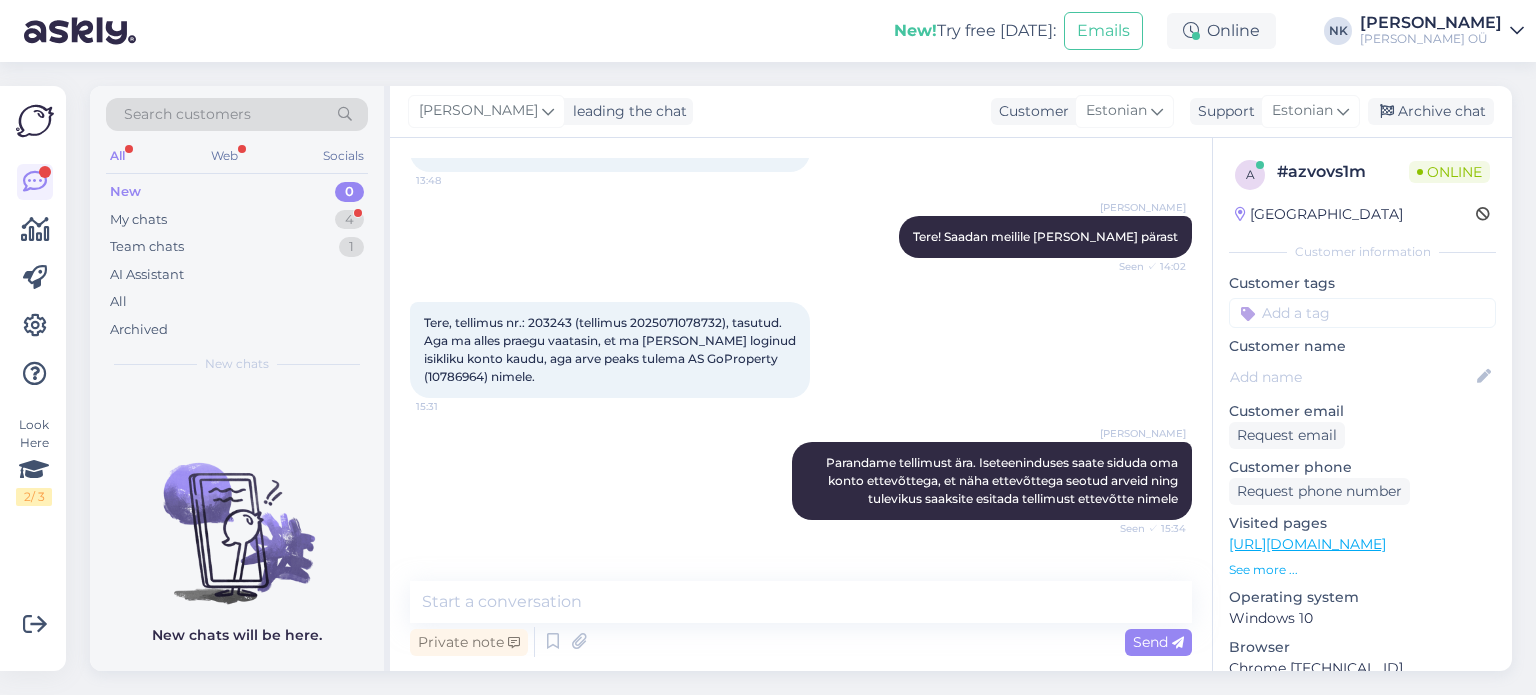 click on "Tere, tellimus nr.: 203243 (tellimus 2025071078732), tasutud. Aga ma alles praegu vaatasin, et ma [PERSON_NAME] loginud isikliku konto kaudu, aga arve peaks tulema AS GoProperty (10786964) nimele. 15:31" at bounding box center (610, 350) 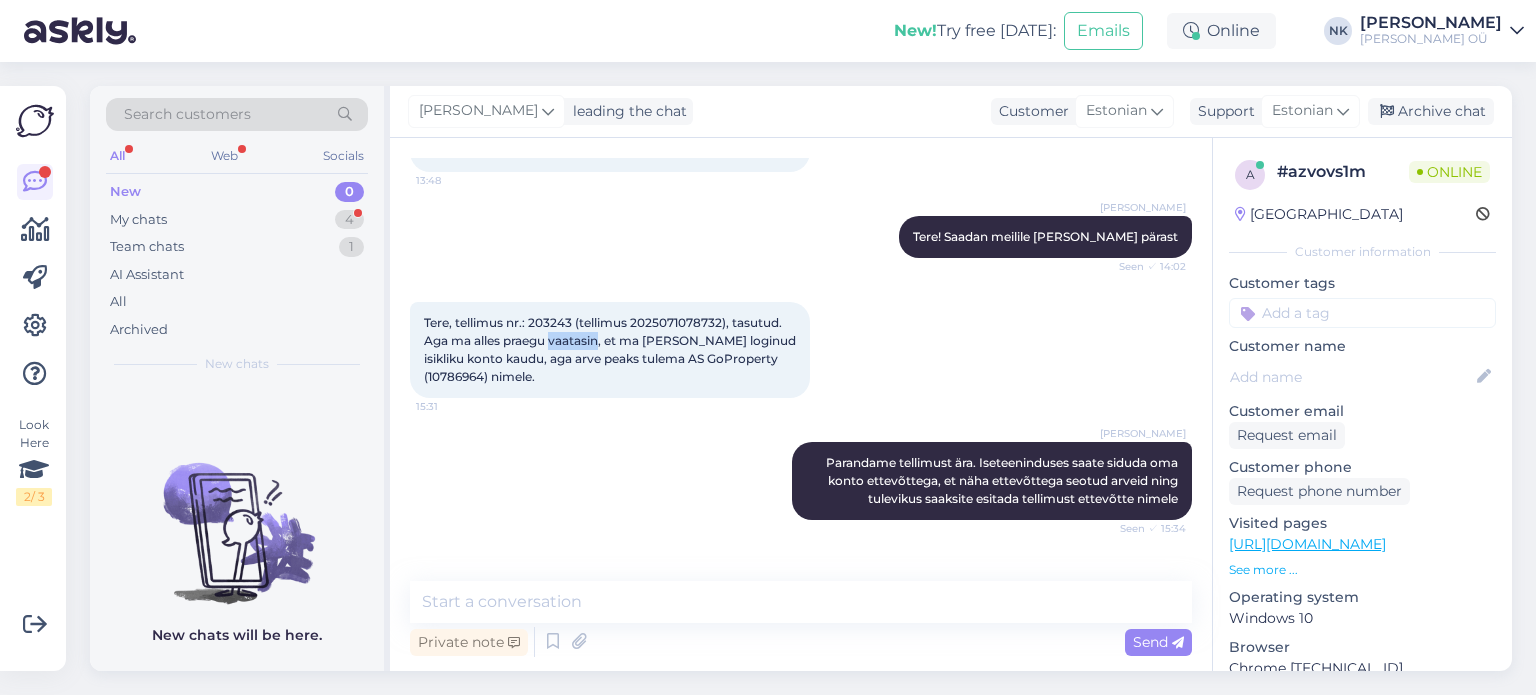 click on "Tere, tellimus nr.: 203243 (tellimus 2025071078732), tasutud. Aga ma alles praegu vaatasin, et ma [PERSON_NAME] loginud isikliku konto kaudu, aga arve peaks tulema AS GoProperty (10786964) nimele." at bounding box center [611, 349] 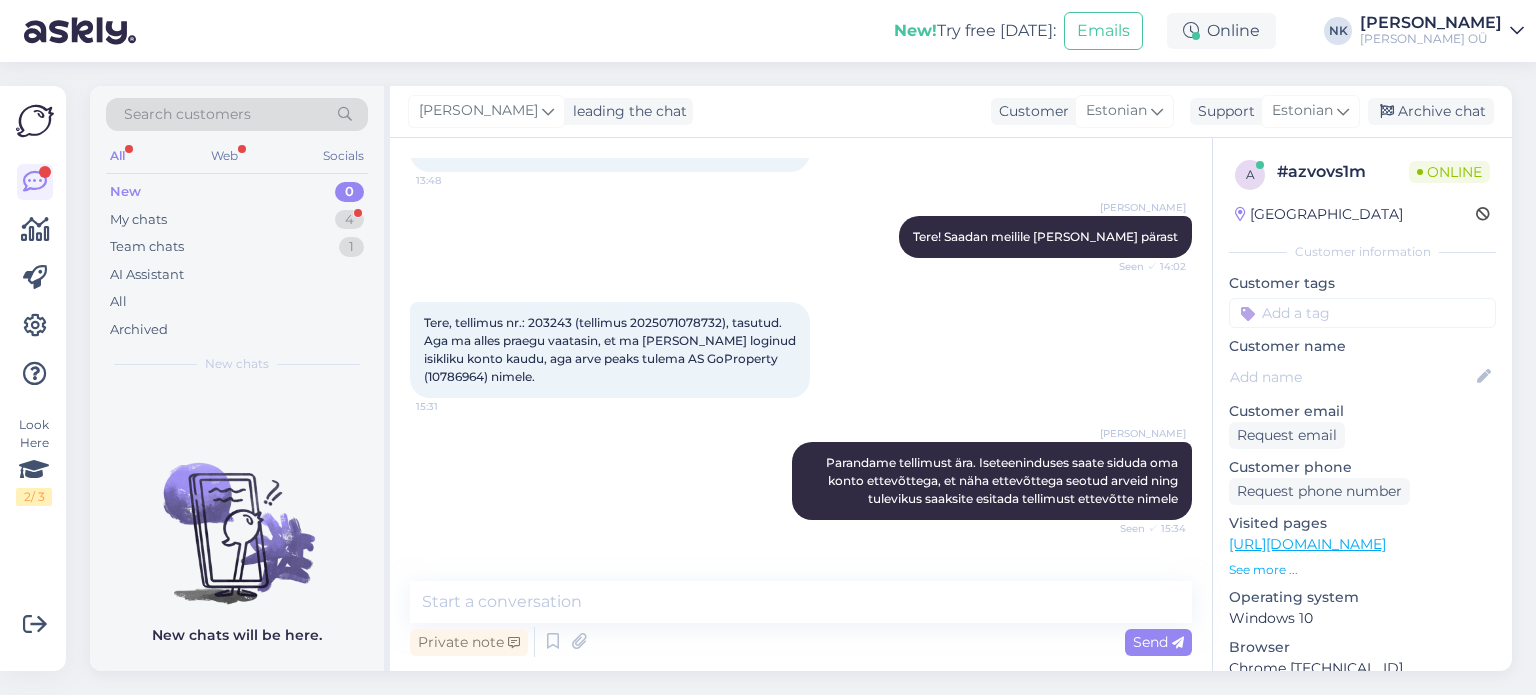 click on "Tere, tellimus nr.: 203243 (tellimus 2025071078732), tasutud. Aga ma alles praegu vaatasin, et ma [PERSON_NAME] loginud isikliku konto kaudu, aga arve peaks tulema AS GoProperty (10786964) nimele. 15:31" at bounding box center (610, 350) 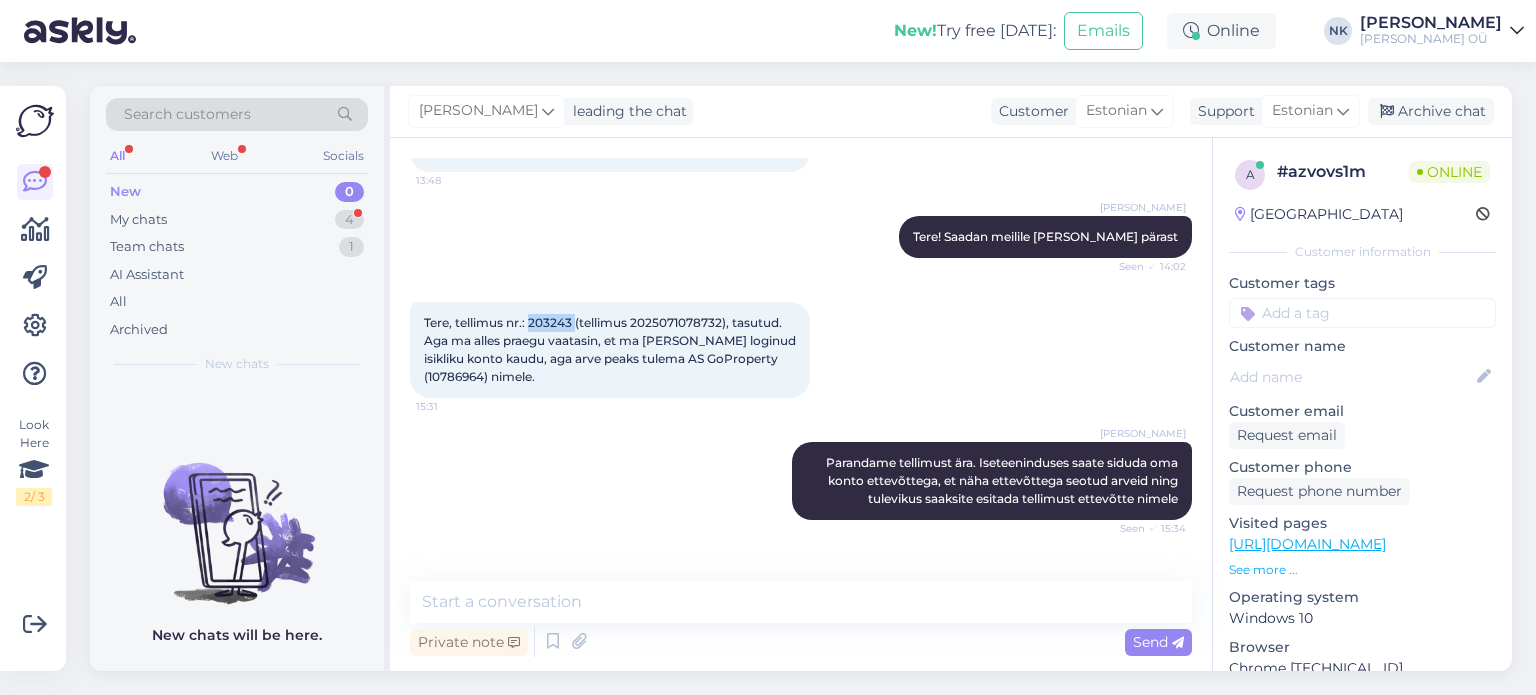 click on "Tere, tellimus nr.: 203243 (tellimus 2025071078732), tasutud. Aga ma alles praegu vaatasin, et ma [PERSON_NAME] loginud isikliku konto kaudu, aga arve peaks tulema AS GoProperty (10786964) nimele. 15:31" at bounding box center [610, 350] 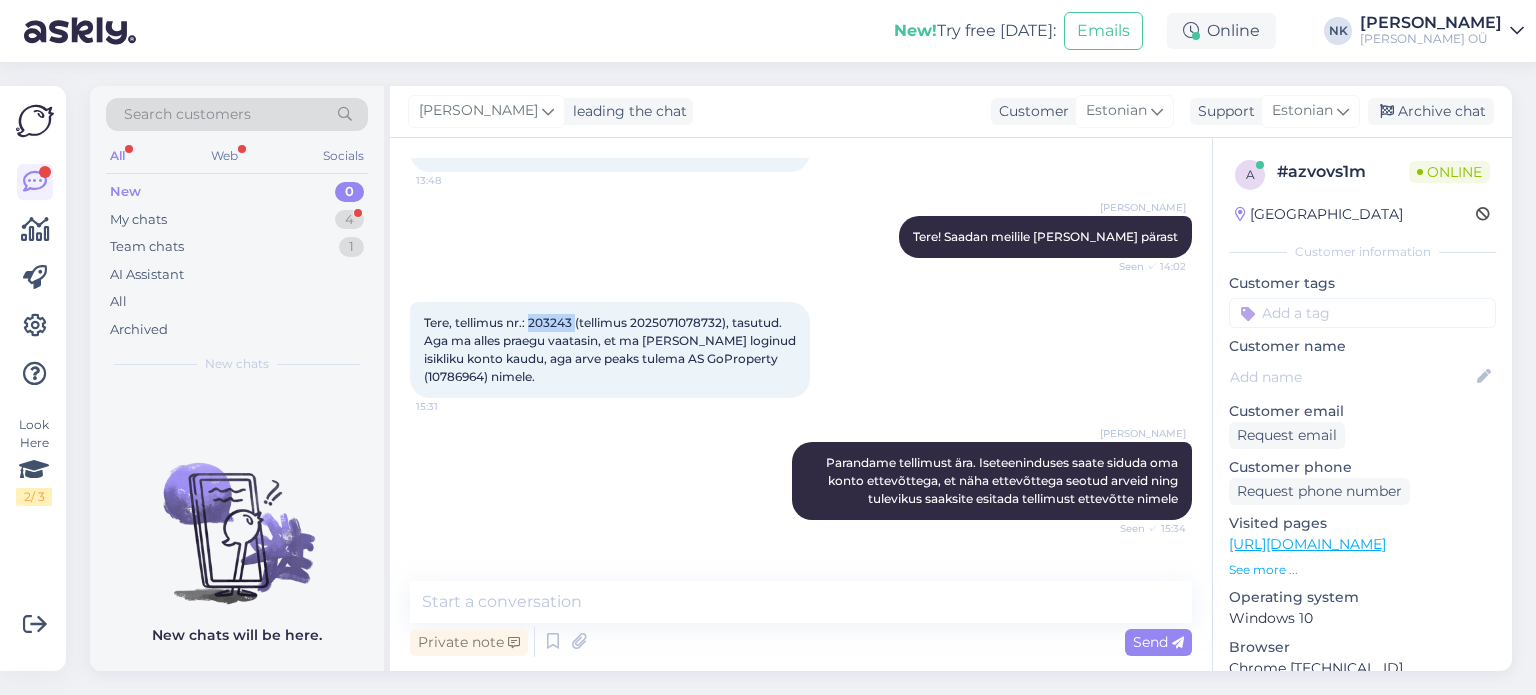 copy on "203243" 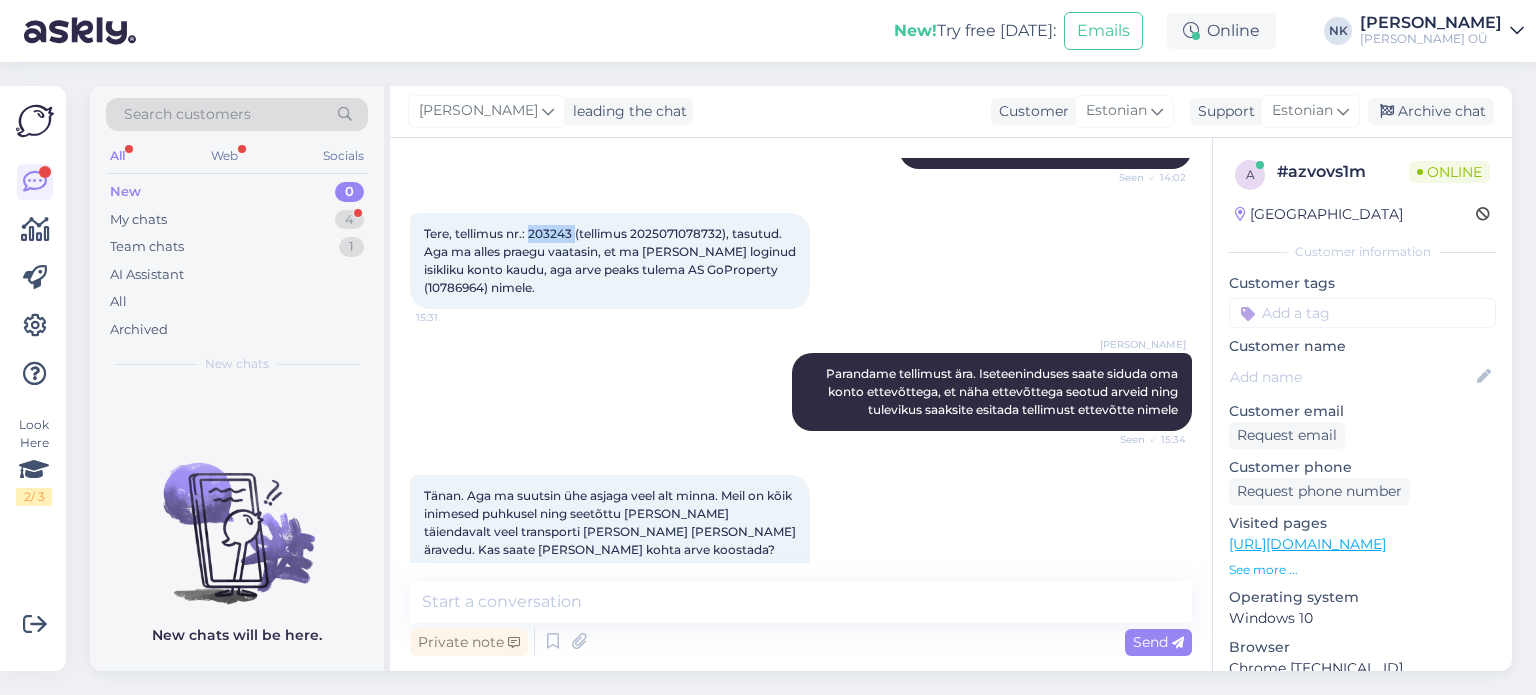 scroll, scrollTop: 1130, scrollLeft: 0, axis: vertical 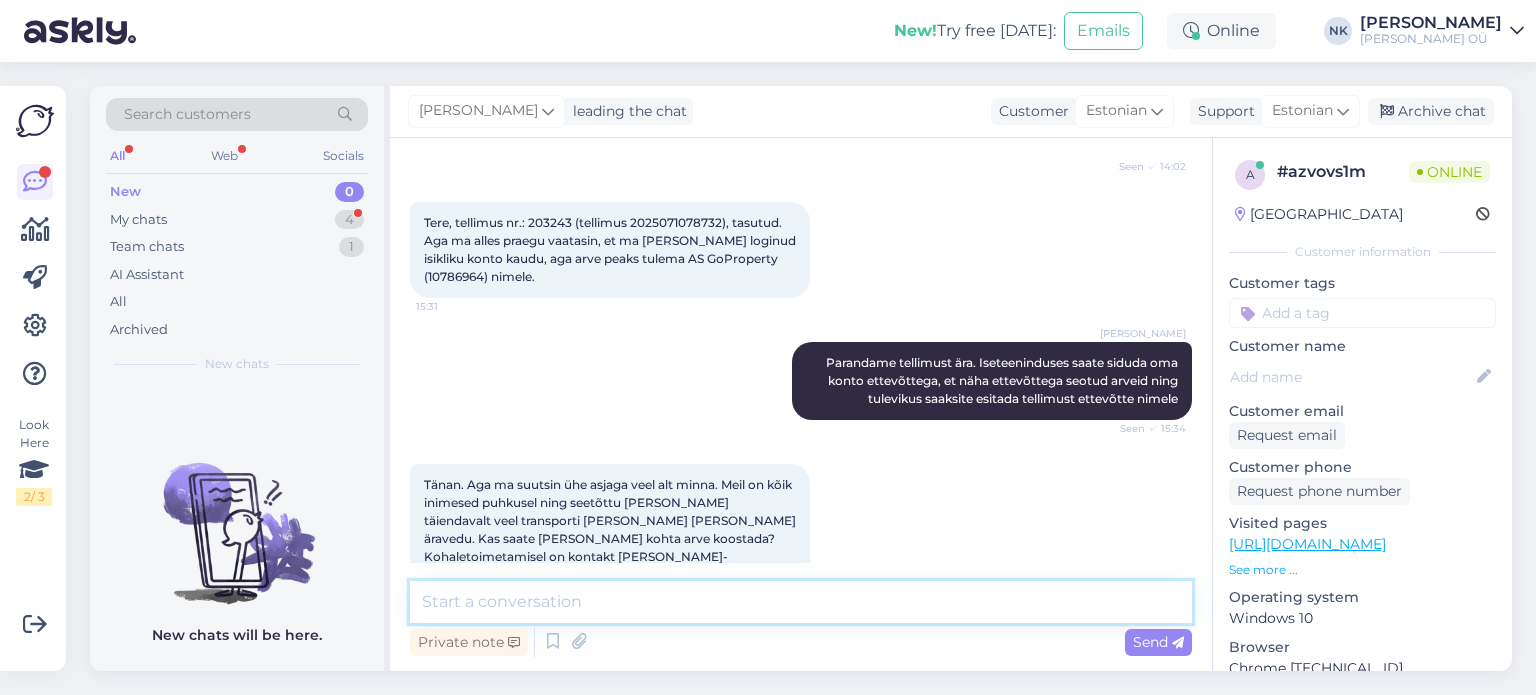 click at bounding box center (801, 602) 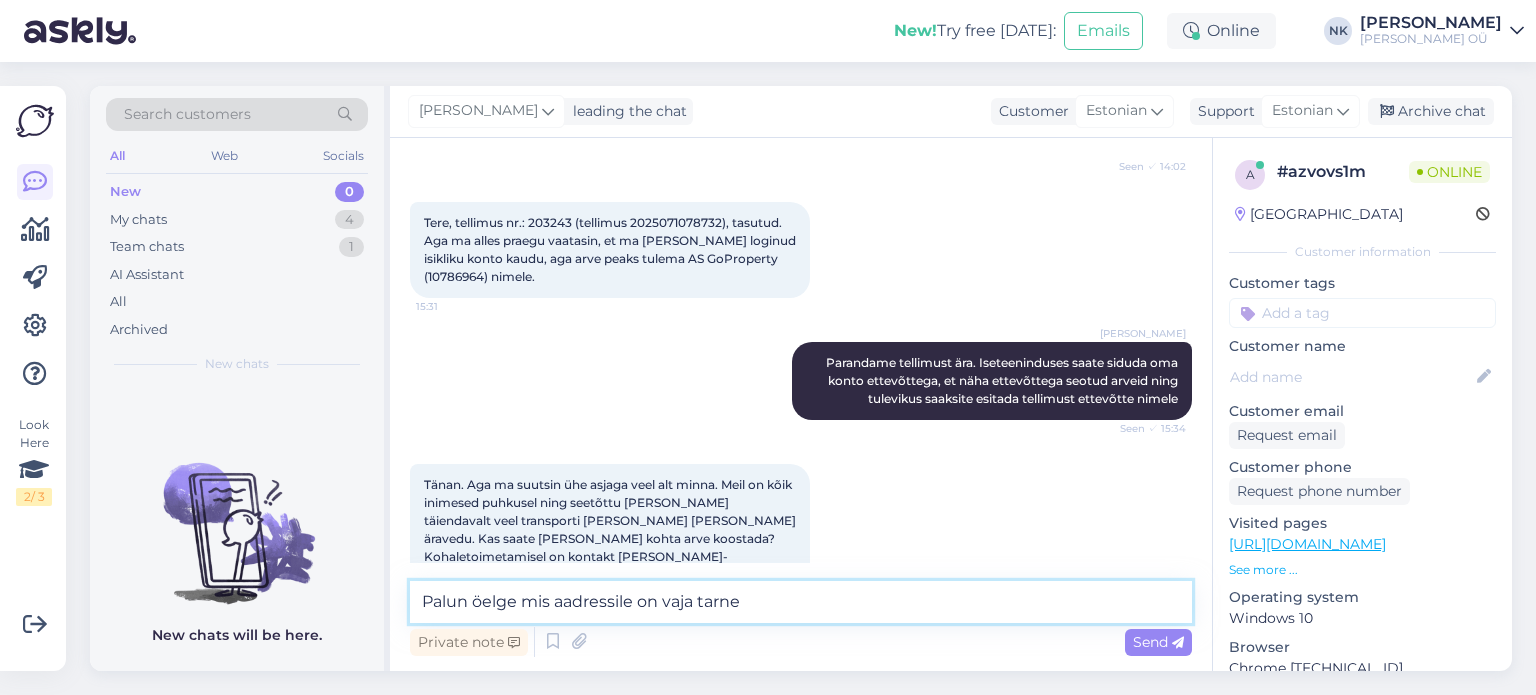 type on "Palun öelge mis aadressile on vaja tarnet" 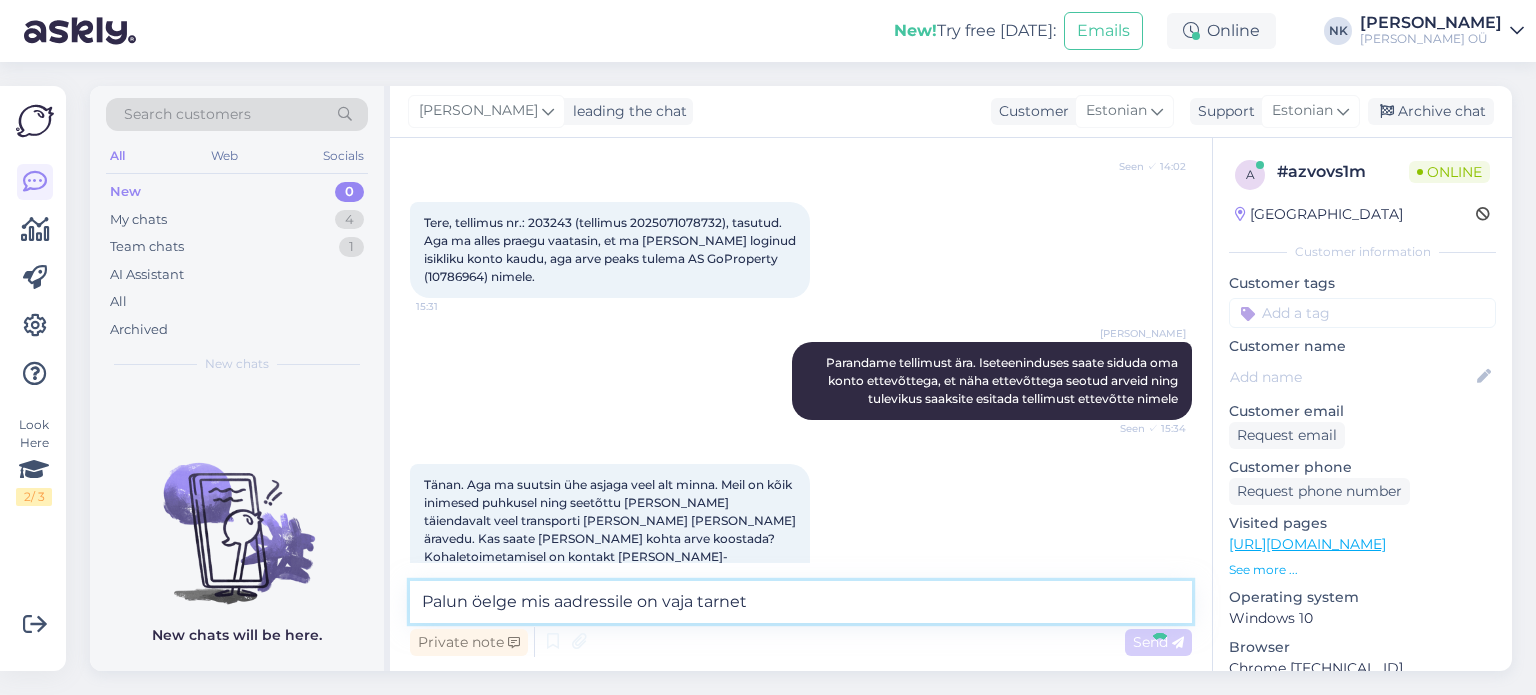 scroll, scrollTop: 1216, scrollLeft: 0, axis: vertical 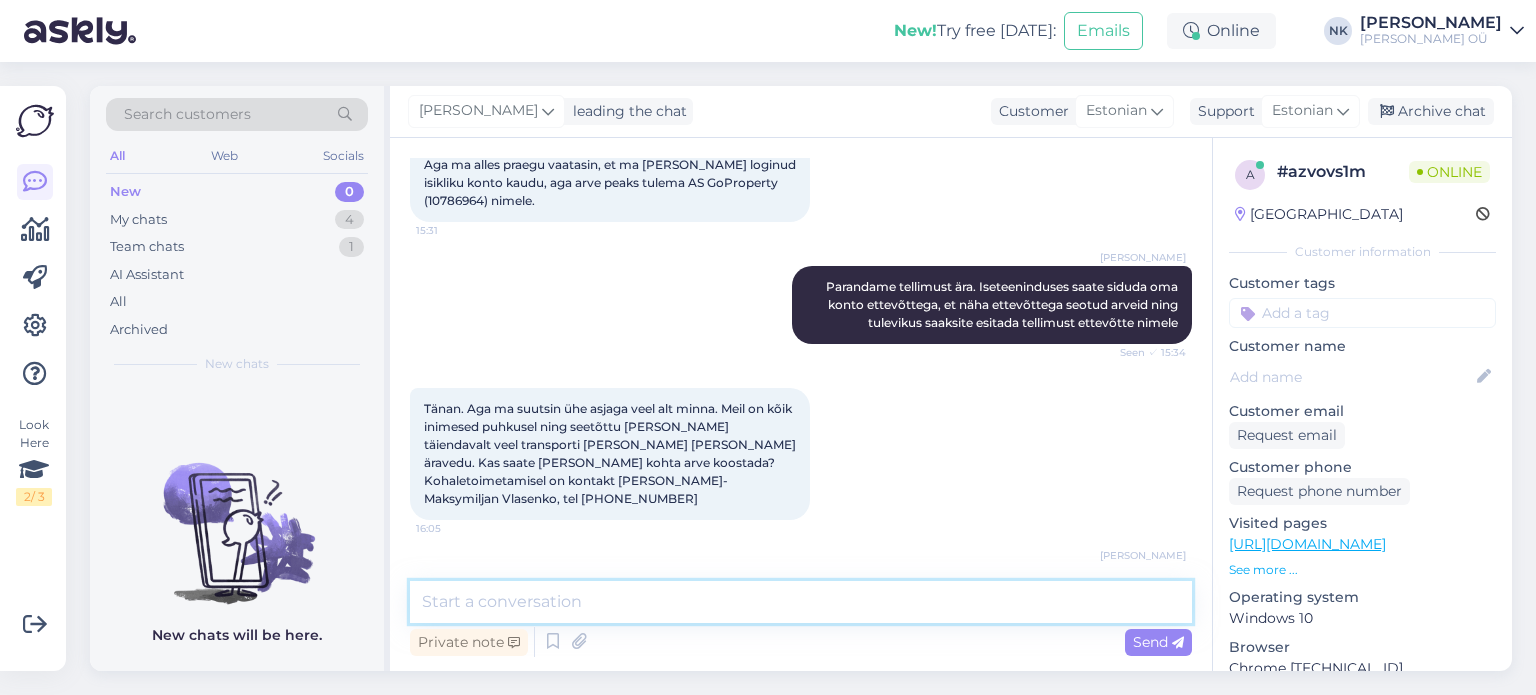 click at bounding box center (801, 602) 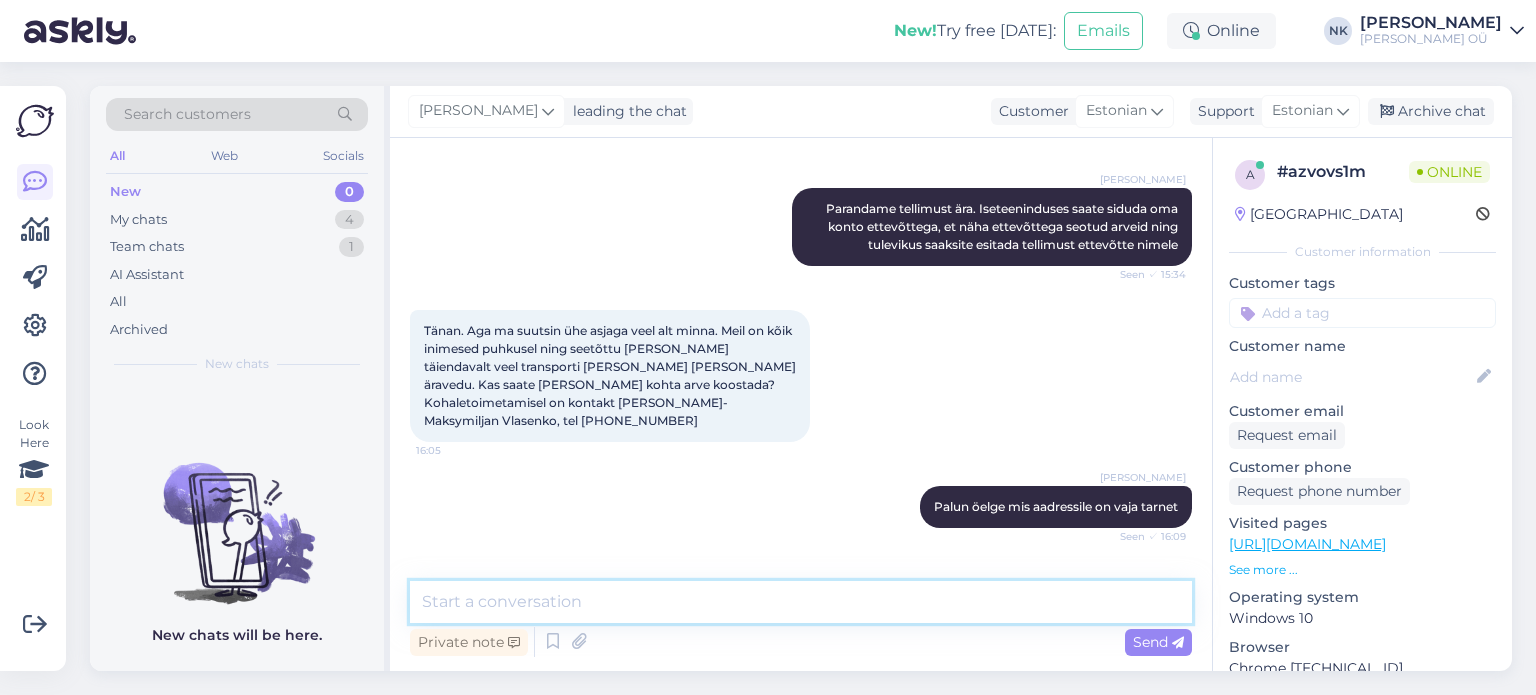 scroll, scrollTop: 1302, scrollLeft: 0, axis: vertical 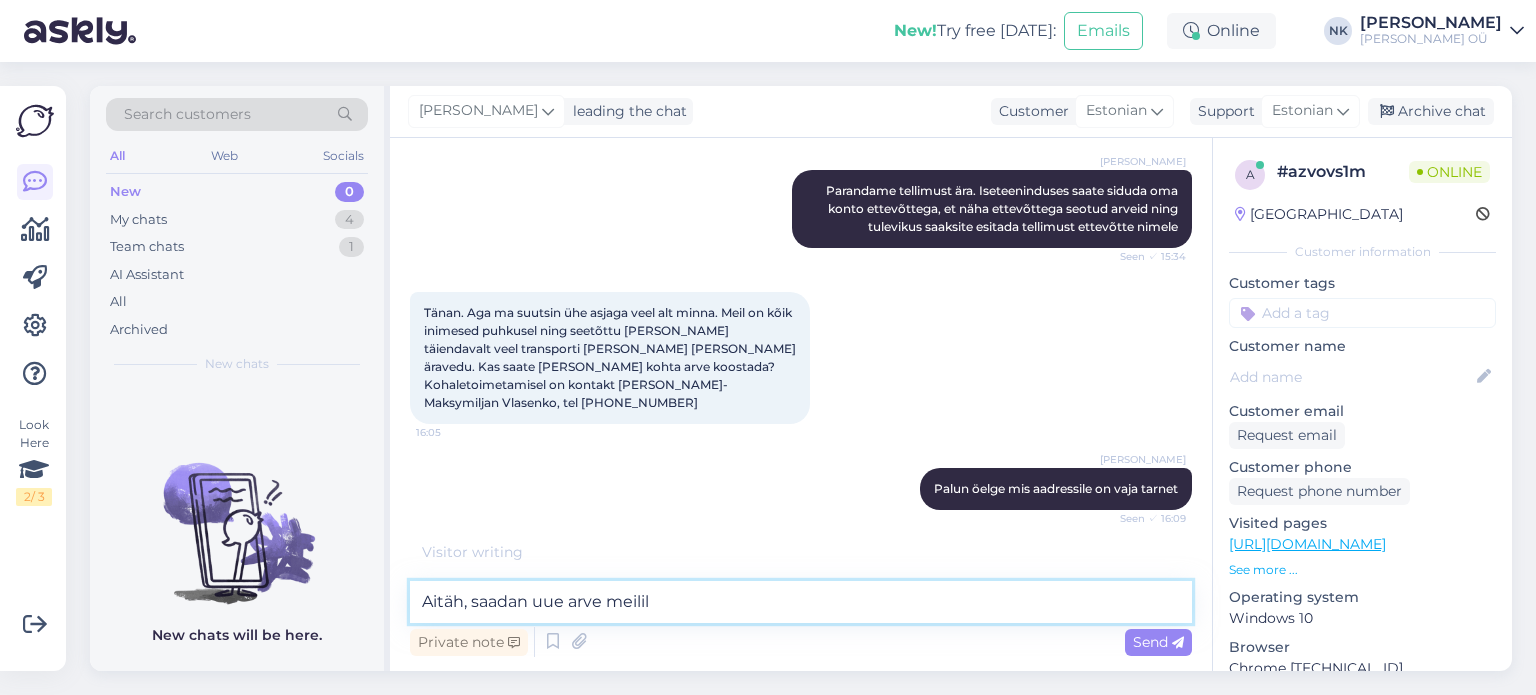 type on "Aitäh, saadan uue arve meilile" 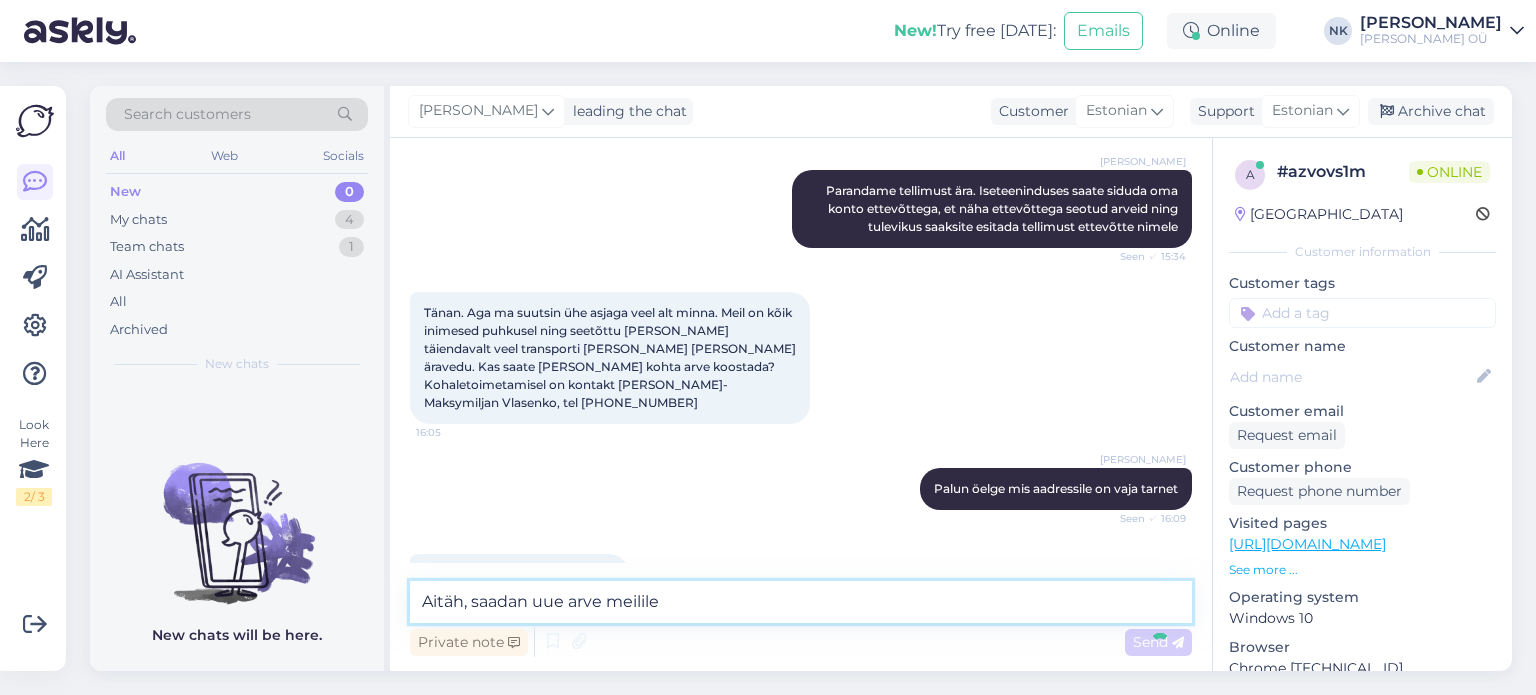 type 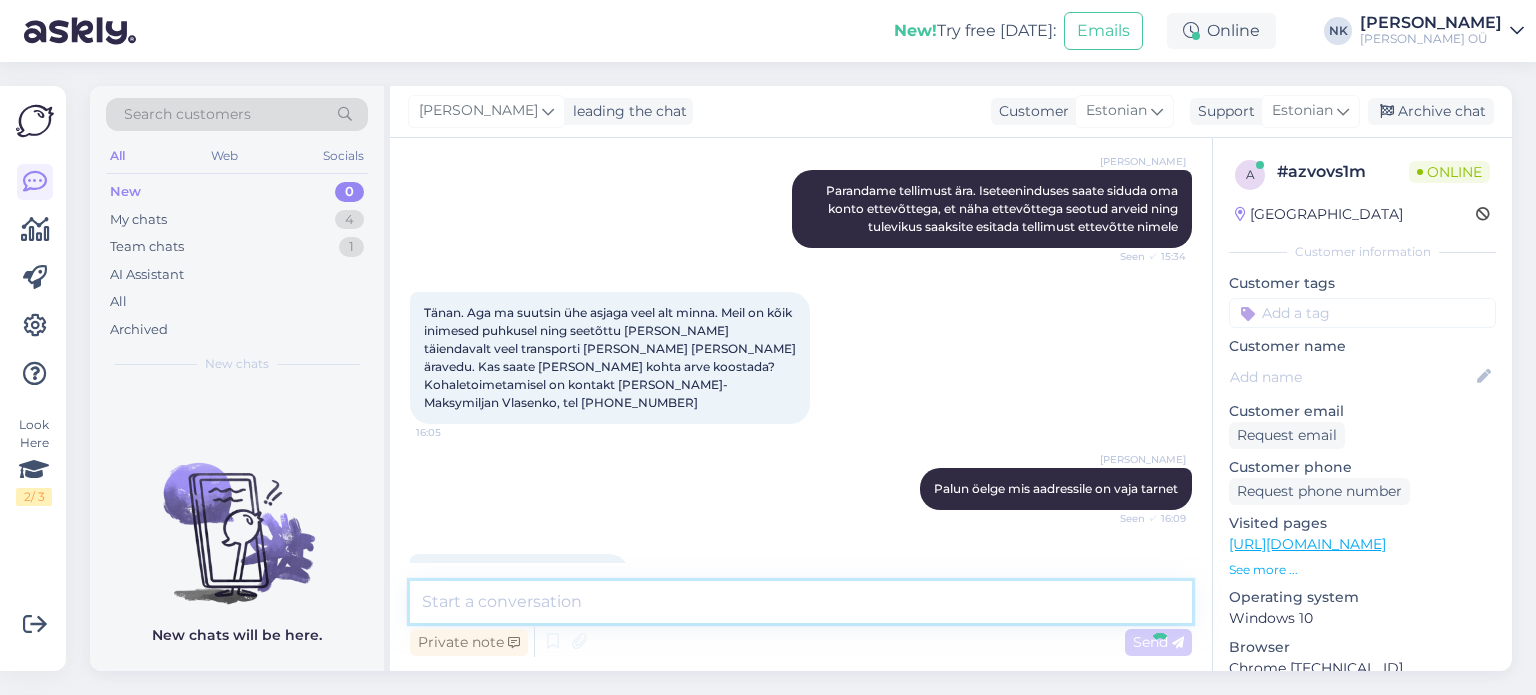 scroll, scrollTop: 1388, scrollLeft: 0, axis: vertical 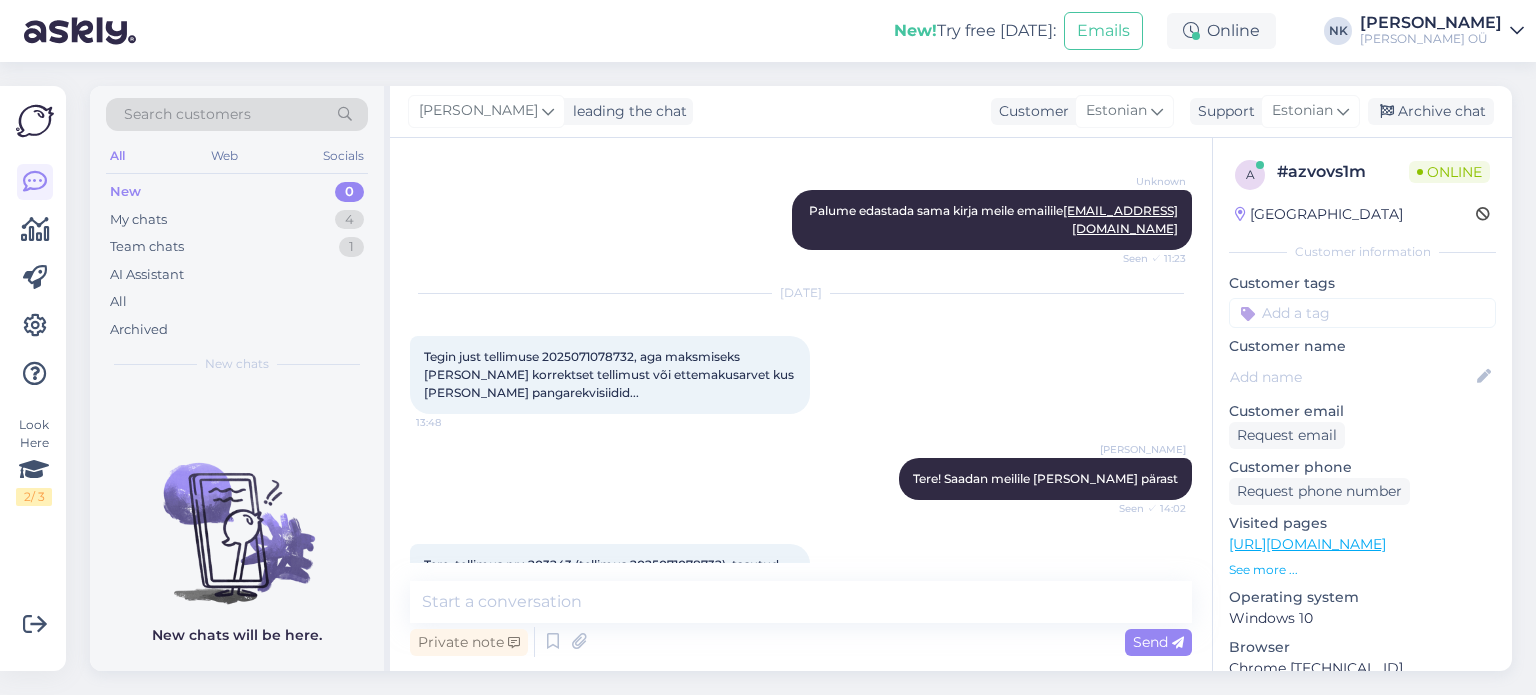 click on "Tegin just tellimuse 2025071078732, aga maksmiseks [PERSON_NAME] korrektset tellimust või ettemakusarvet kus [PERSON_NAME] pangarekvisiidid..." at bounding box center (610, 374) 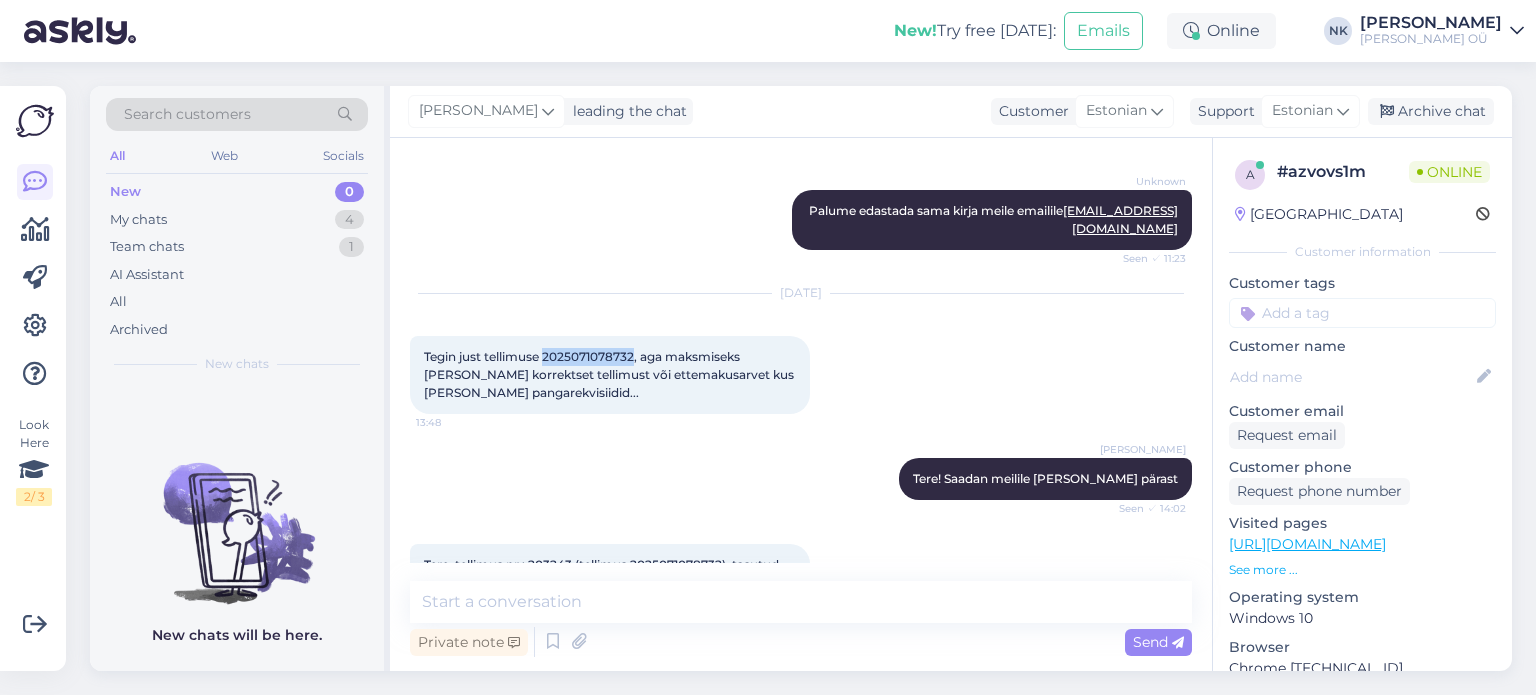 click on "Tegin just tellimuse 2025071078732, aga maksmiseks [PERSON_NAME] korrektset tellimust või ettemakusarvet kus [PERSON_NAME] pangarekvisiidid..." at bounding box center (610, 374) 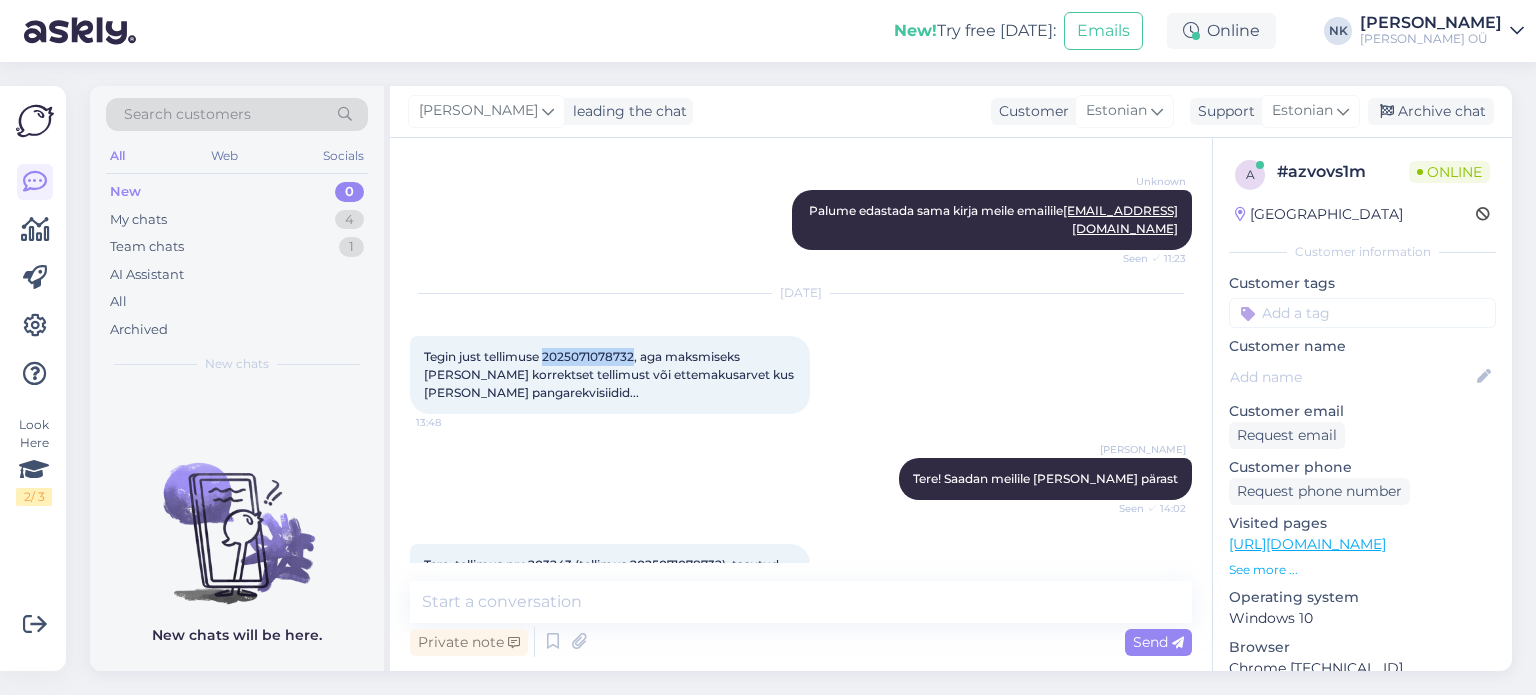 copy on "2025071078732" 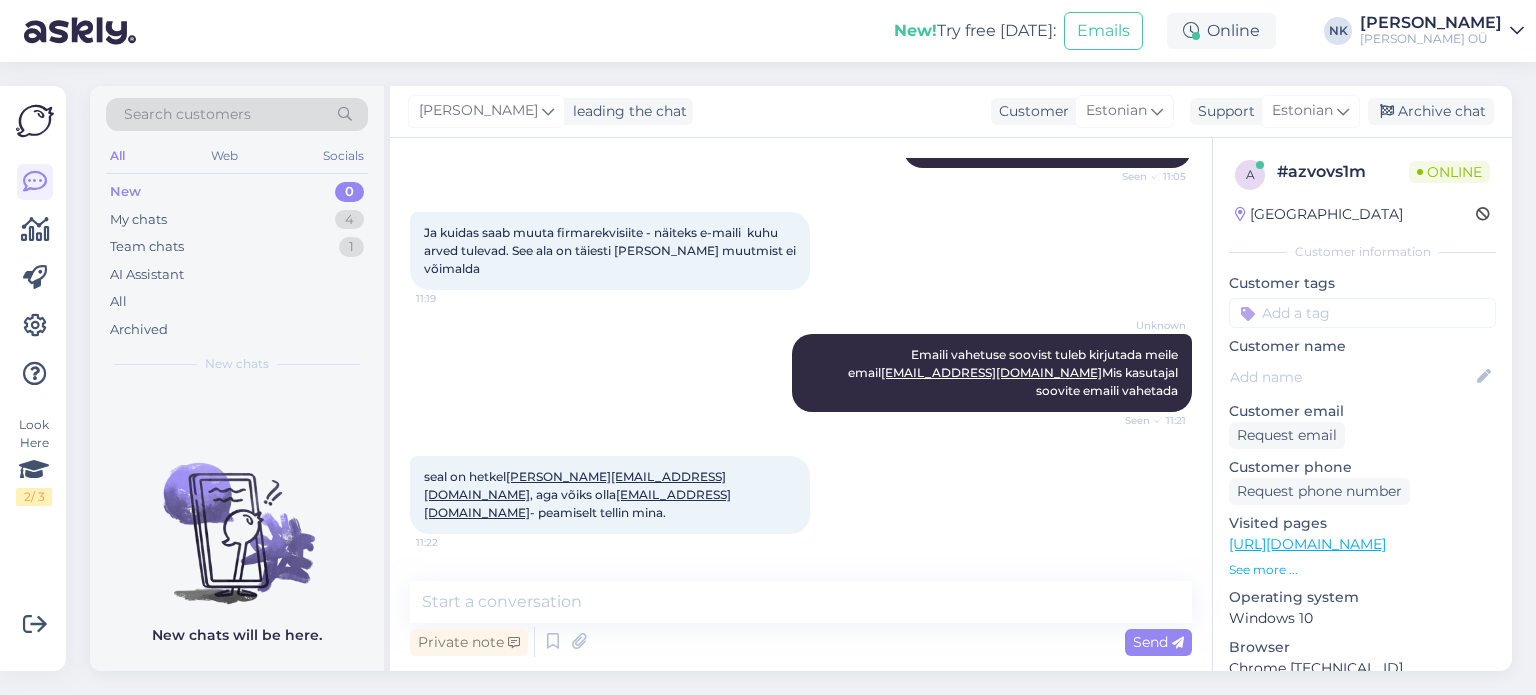 scroll, scrollTop: 600, scrollLeft: 0, axis: vertical 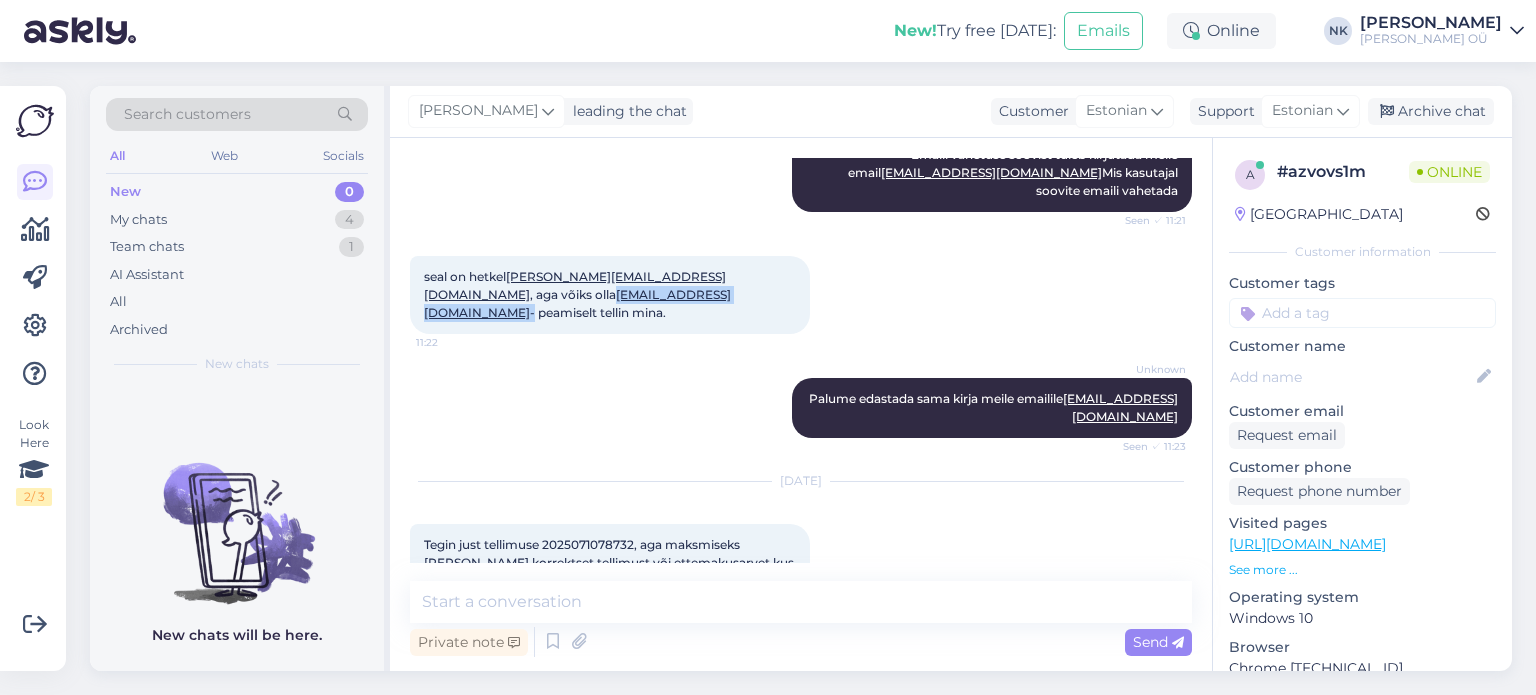 drag, startPoint x: 559, startPoint y: 298, endPoint x: 426, endPoint y: 302, distance: 133.06013 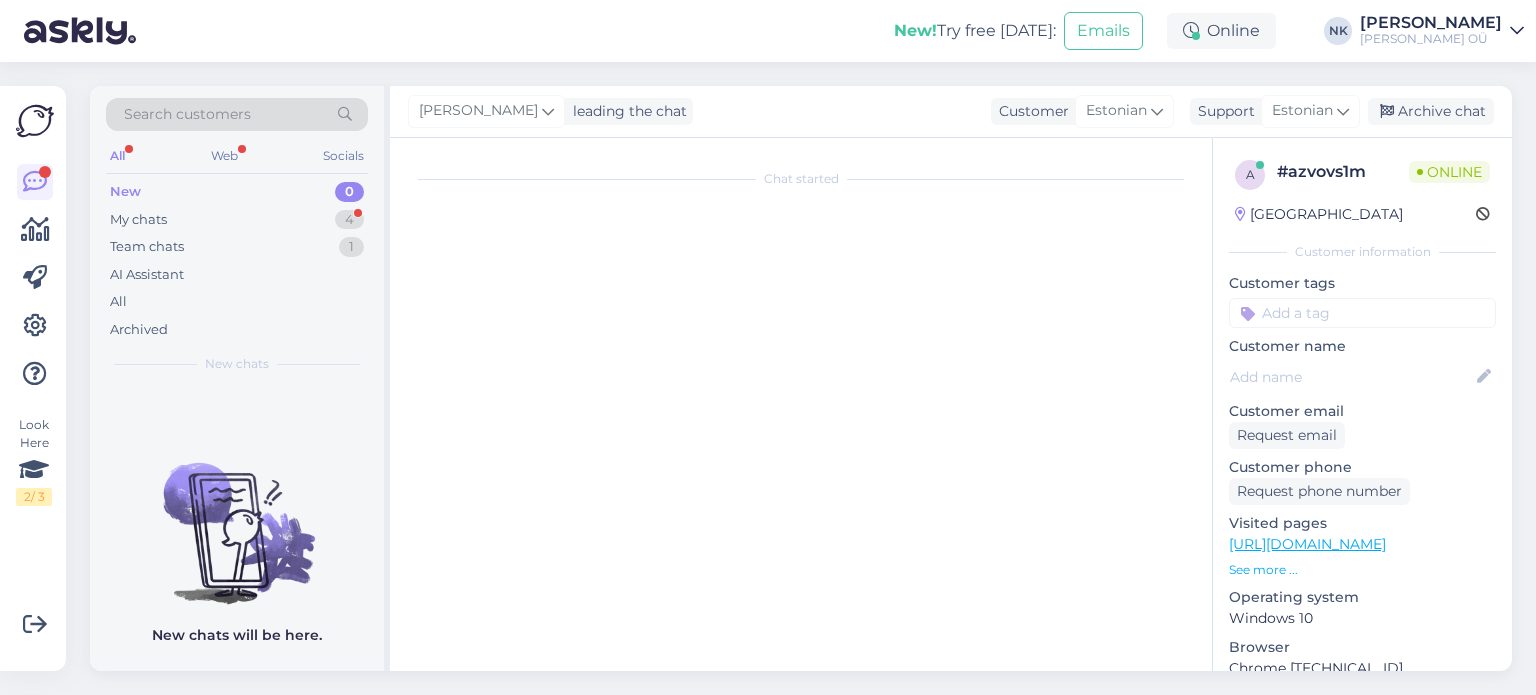 scroll, scrollTop: 3092, scrollLeft: 0, axis: vertical 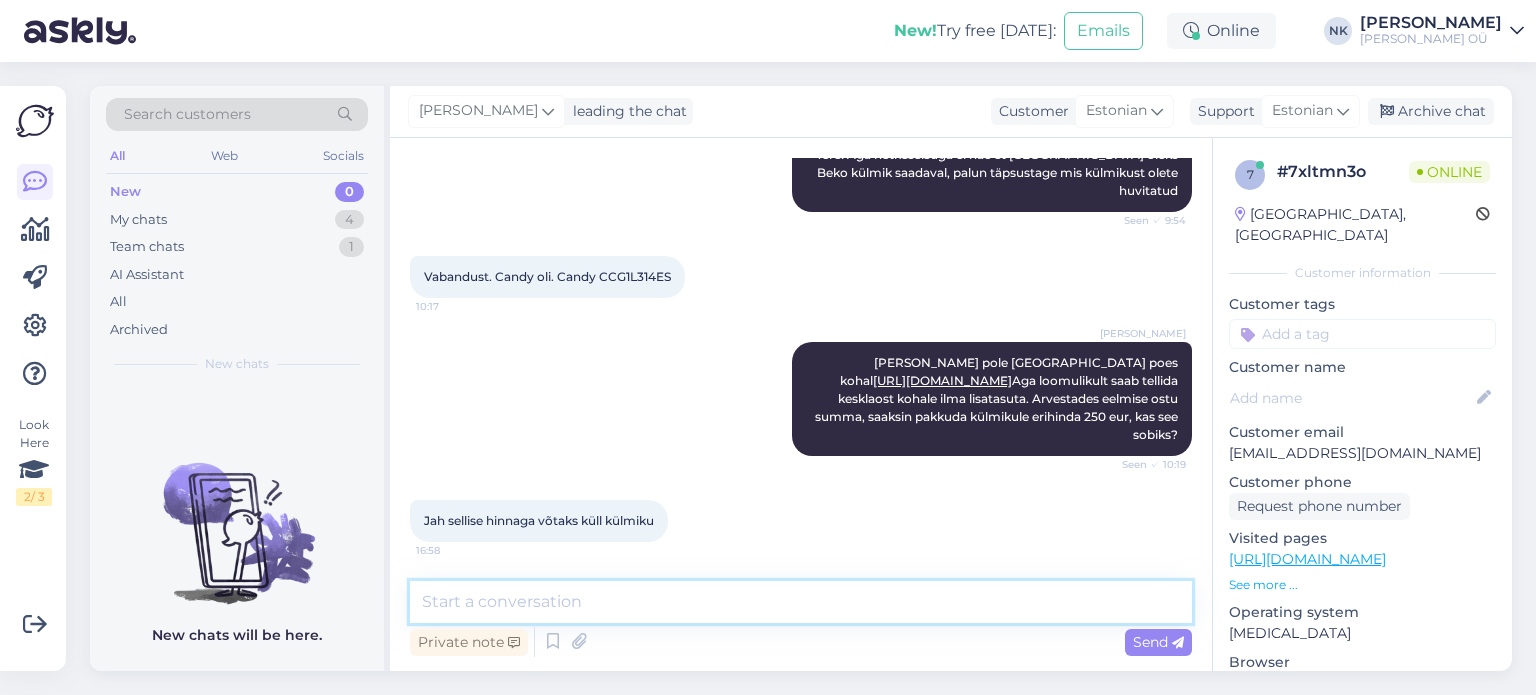 drag, startPoint x: 676, startPoint y: 603, endPoint x: 687, endPoint y: 588, distance: 18.601076 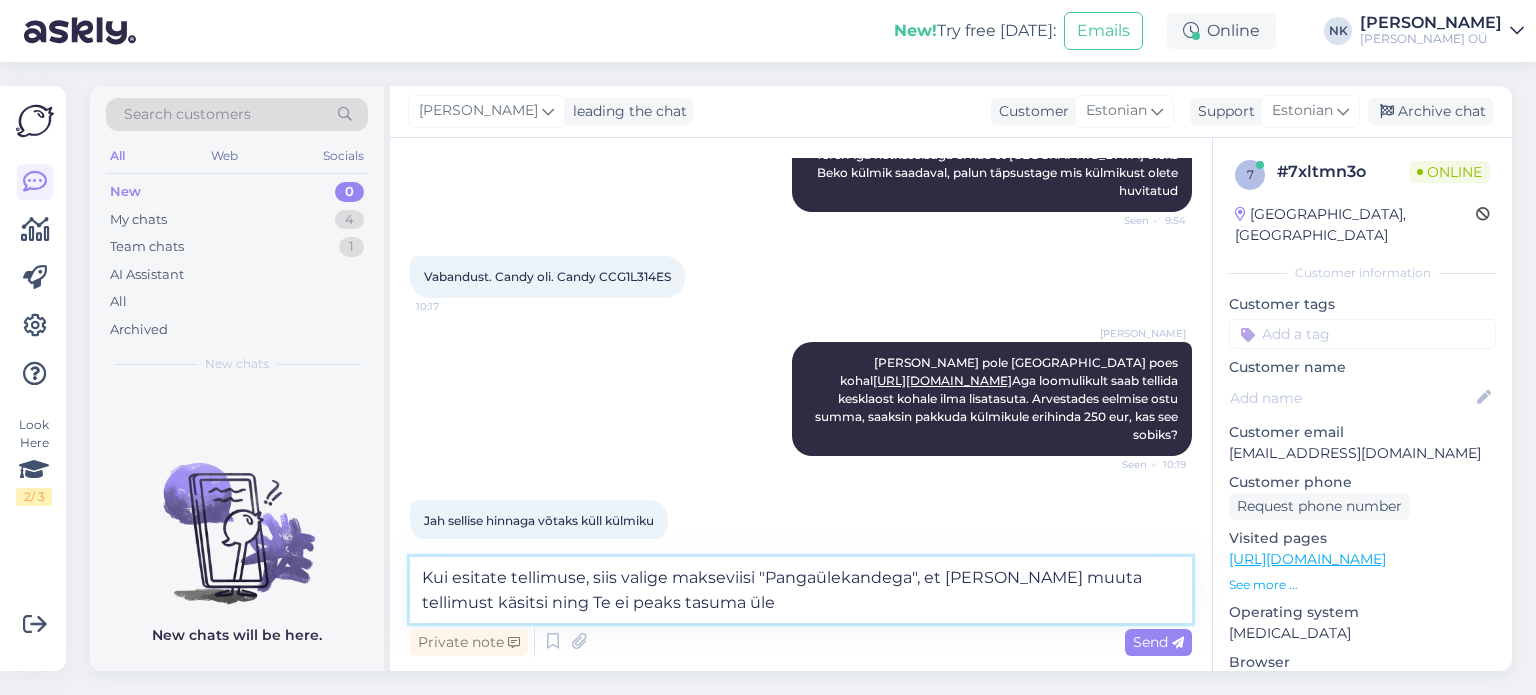 click on "Kui esitate tellimuse, siis valige makseviisi "Pangaülekandega", et [PERSON_NAME] muuta tellimust käsitsi ning Te ei peaks tasuma üle" at bounding box center (801, 590) 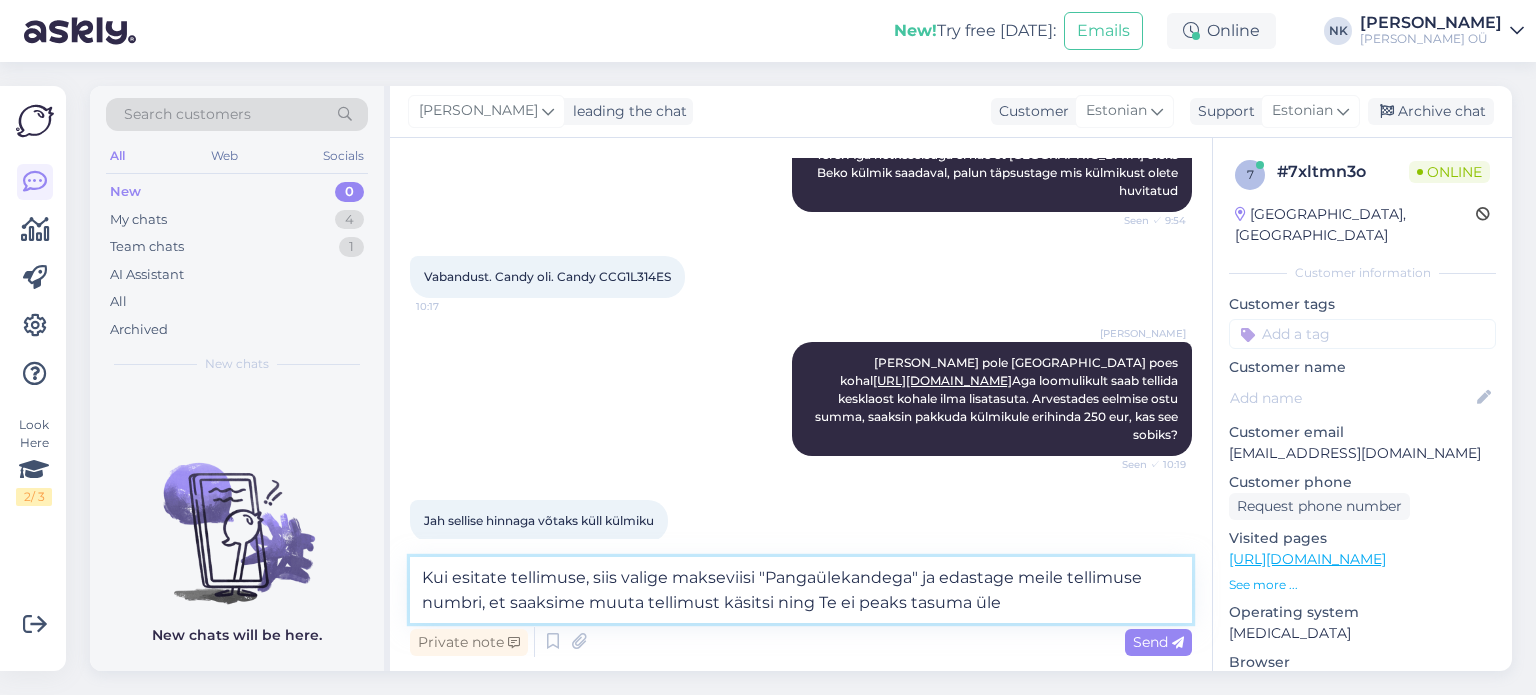 click on "Kui esitate tellimuse, siis valige makseviisi "Pangaülekandega" ja edastage meile tellimuse numbri, et saaksime muuta tellimust käsitsi ning Te ei peaks tasuma üle" at bounding box center [801, 590] 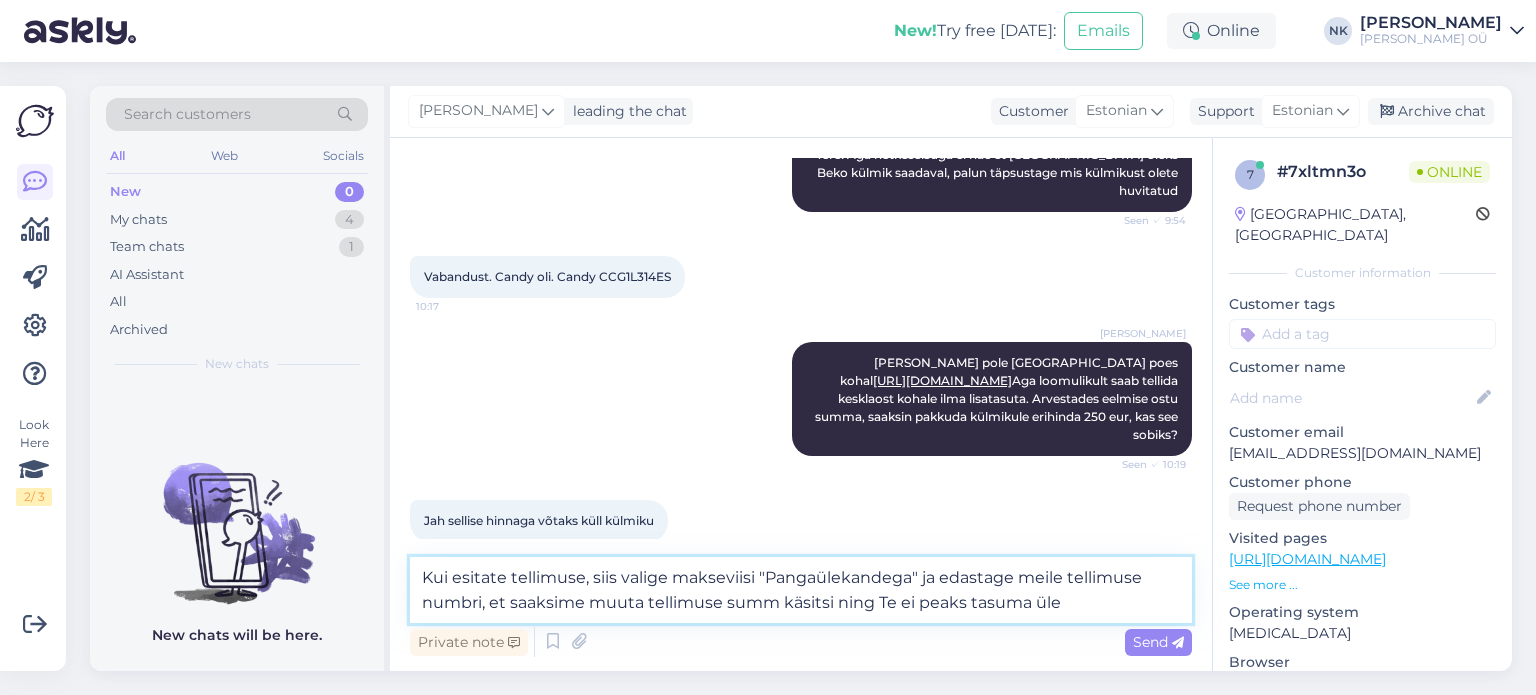 type on "Kui esitate tellimuse, siis valige makseviisi "Pangaülekandega" ja edastage meile tellimuse numbri, et saaksime muuta tellimuse summa käsitsi ning Te ei peaks tasuma üle" 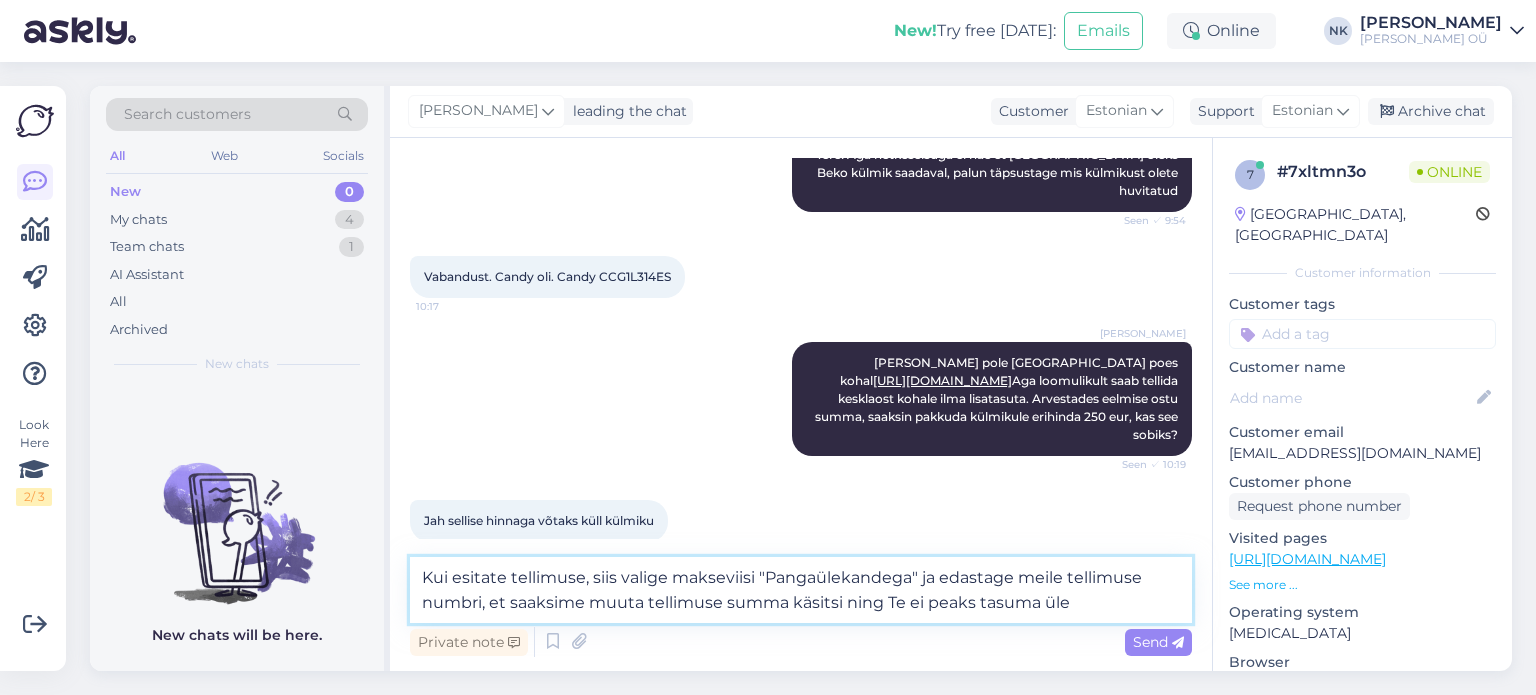 click on "Kui esitate tellimuse, siis valige makseviisi "Pangaülekandega" ja edastage meile tellimuse numbri, et saaksime muuta tellimuse summa käsitsi ning Te ei peaks tasuma üle" at bounding box center [801, 590] 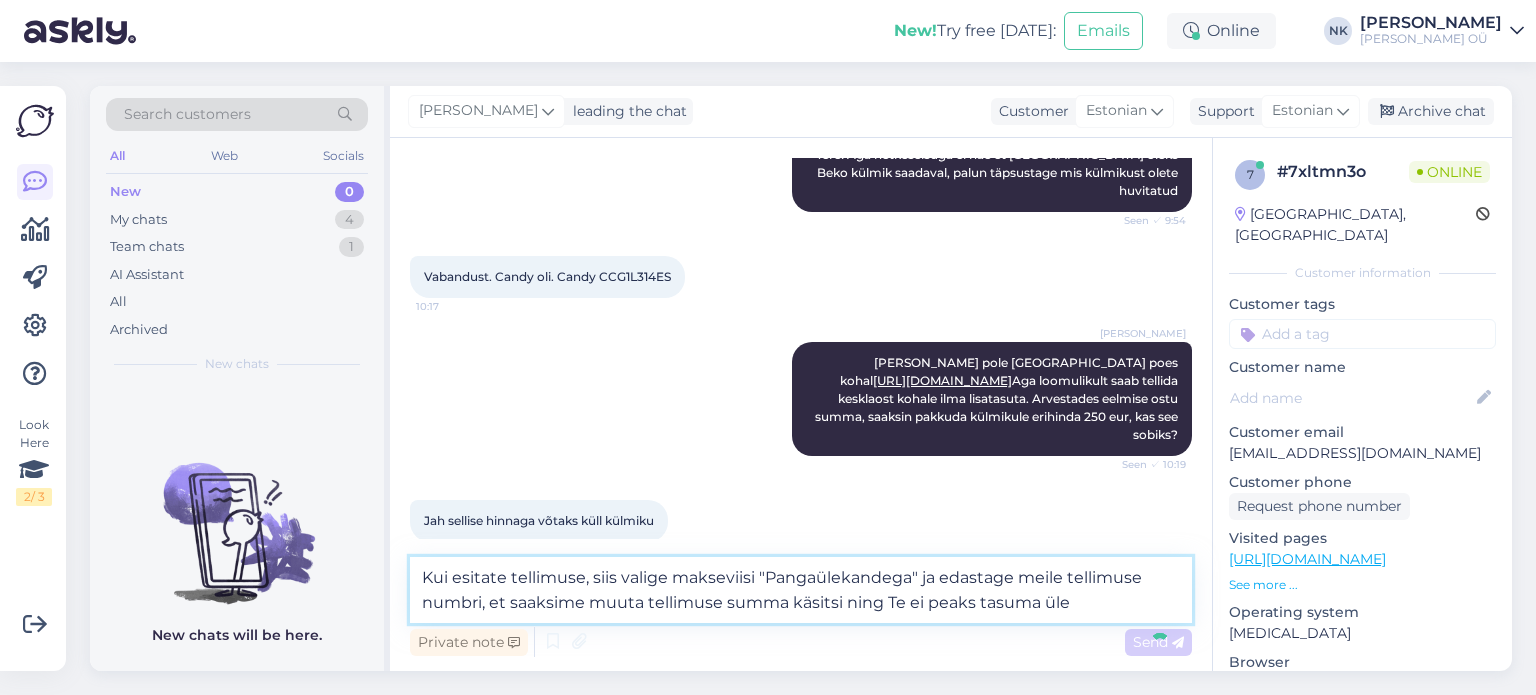 type 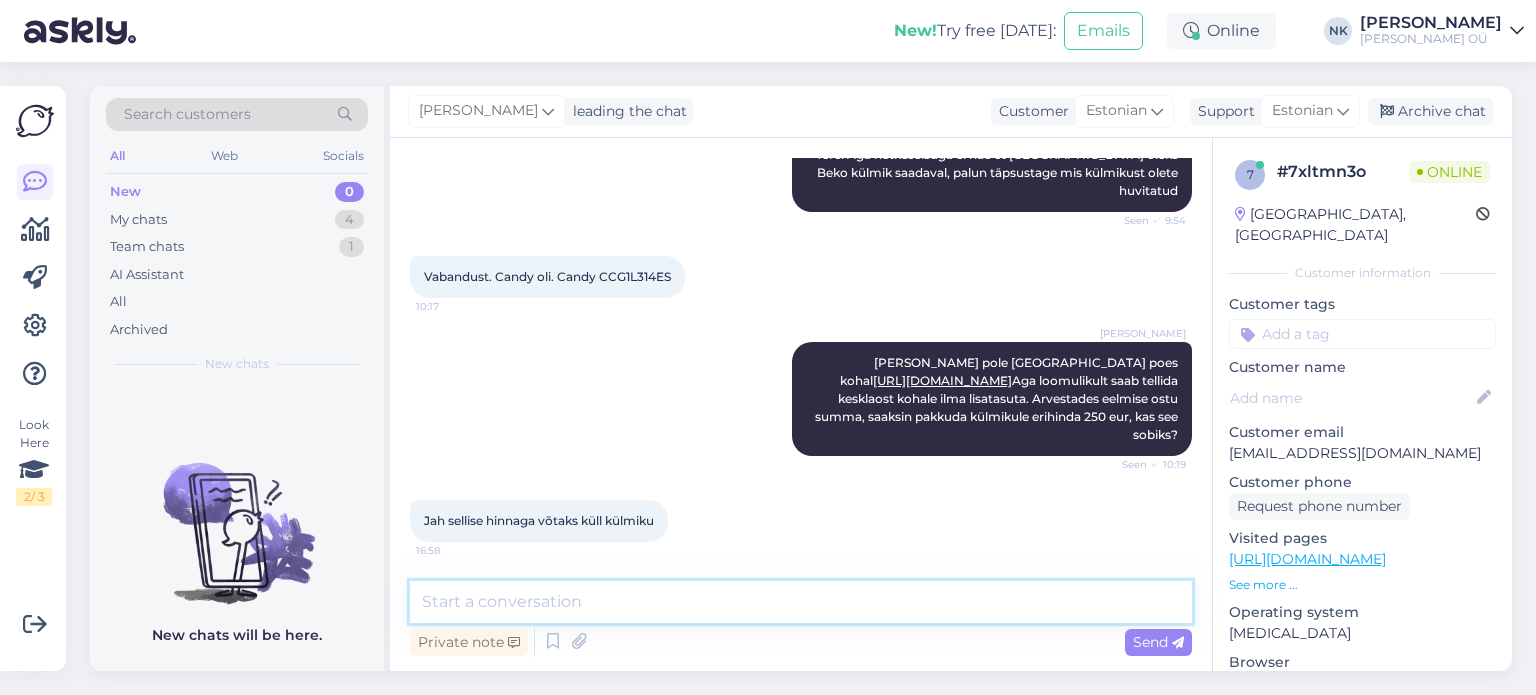 scroll, scrollTop: 3232, scrollLeft: 0, axis: vertical 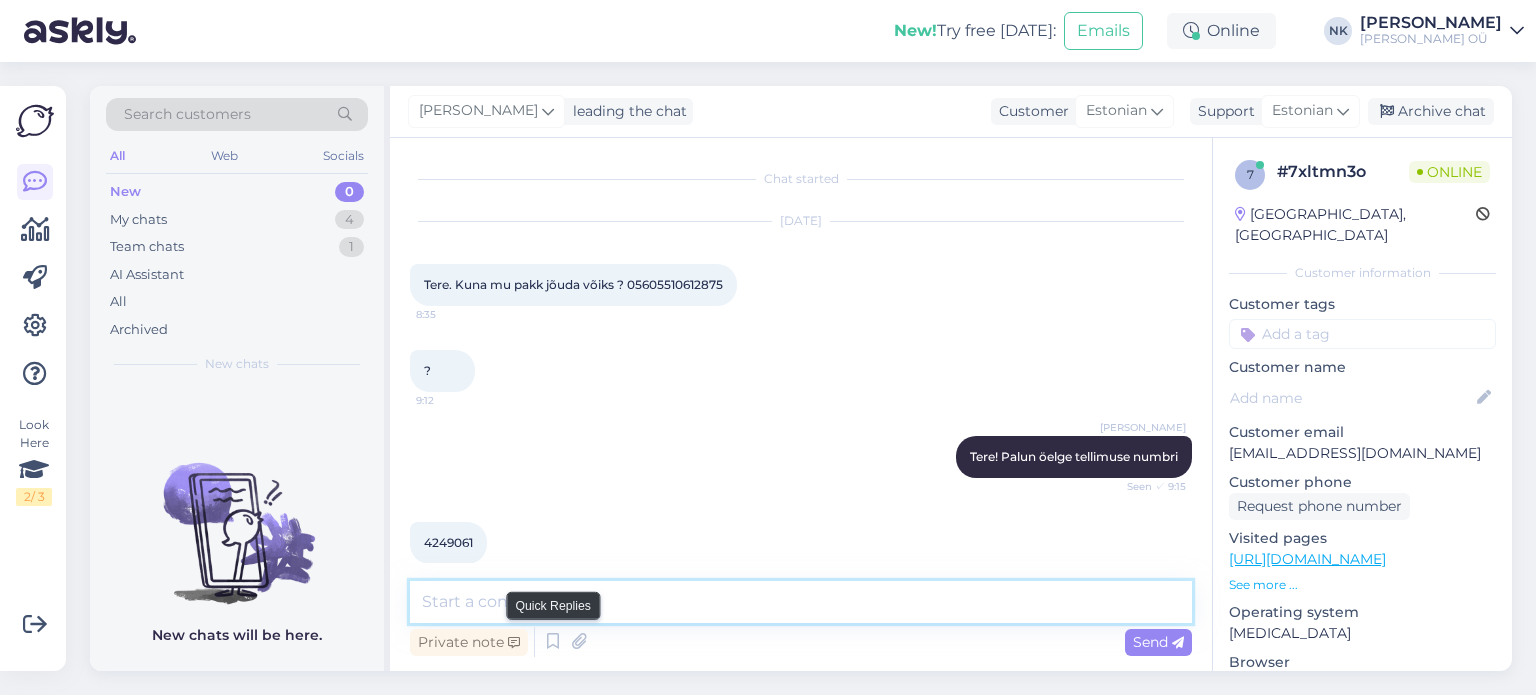 click at bounding box center (801, 602) 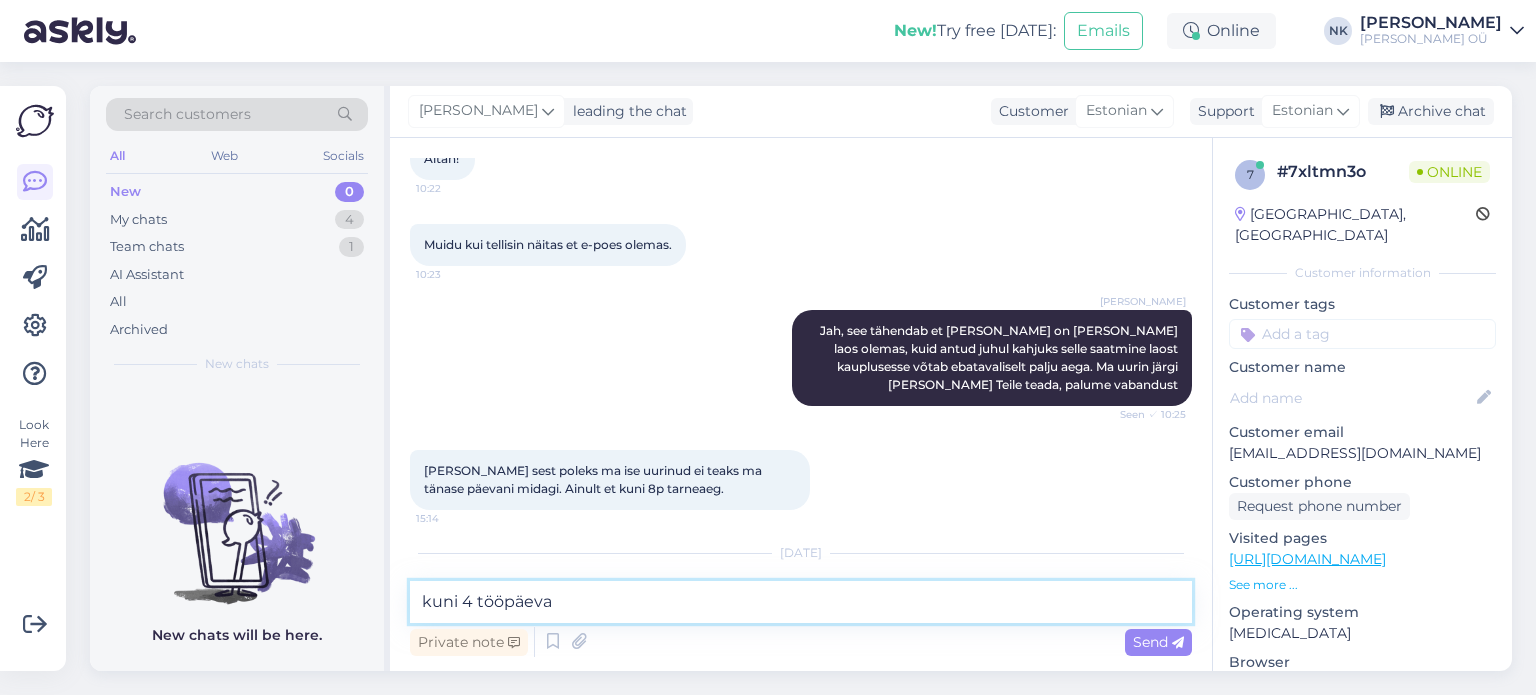 scroll, scrollTop: 1400, scrollLeft: 0, axis: vertical 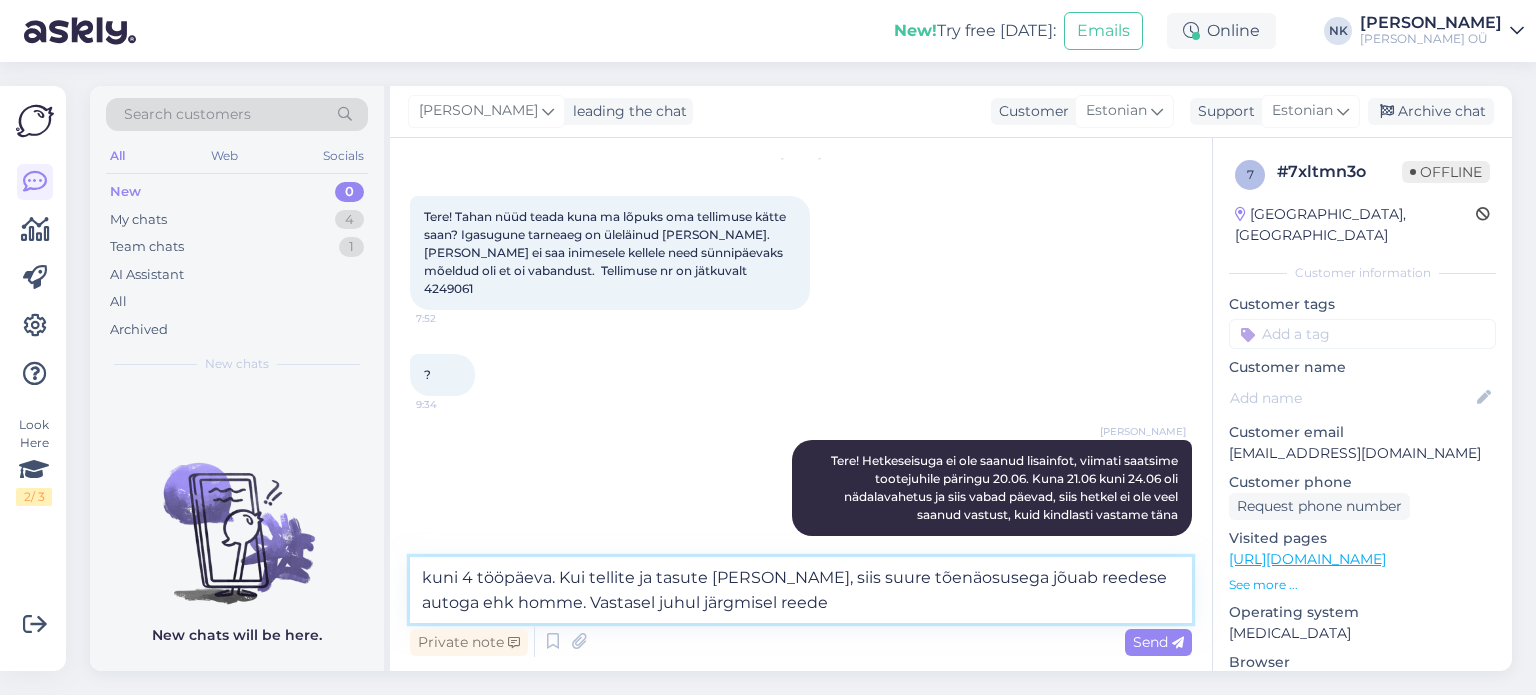 type on "kuni 4 tööpäeva. Kui tellite ja tasute täna, siis suure tõenäosusega jõuab reedese autoga ehk homme. Vastasel juhul järgmisel reedel" 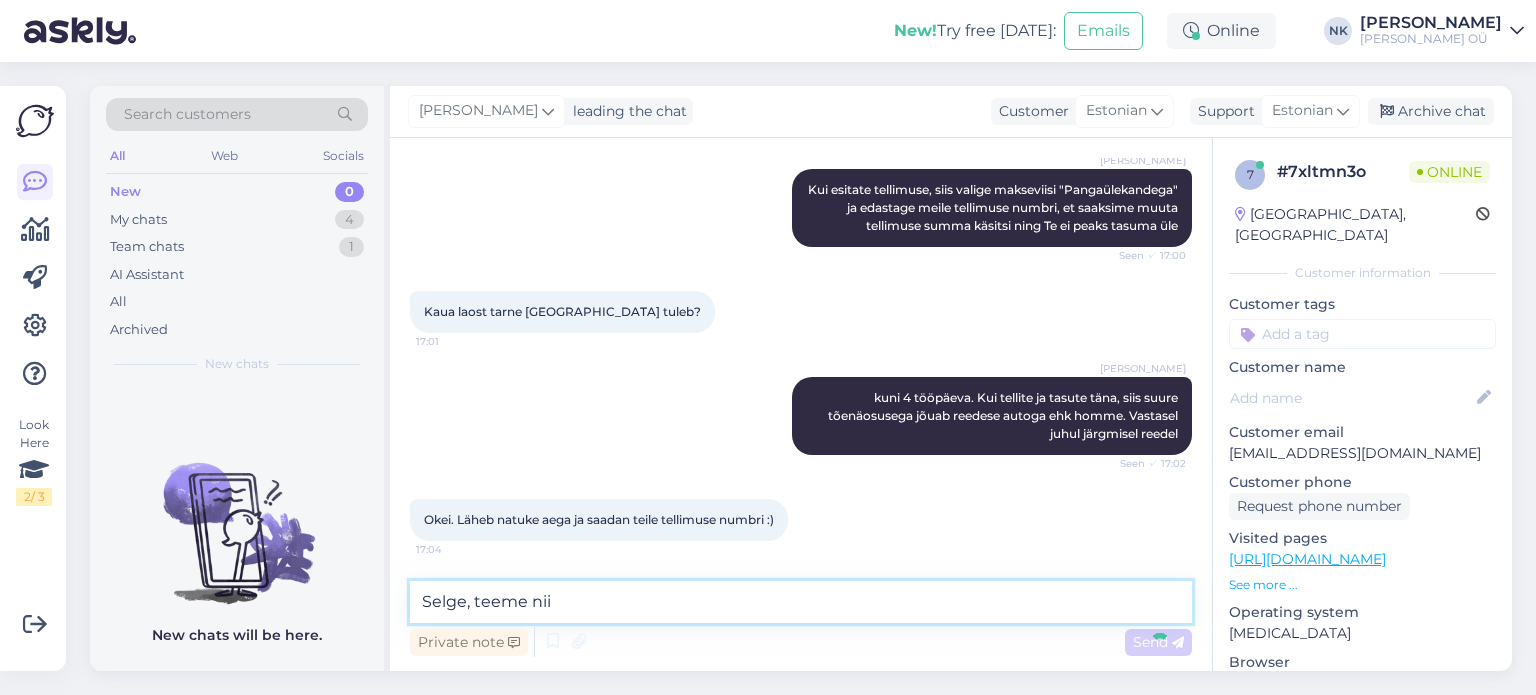 scroll, scrollTop: 3612, scrollLeft: 0, axis: vertical 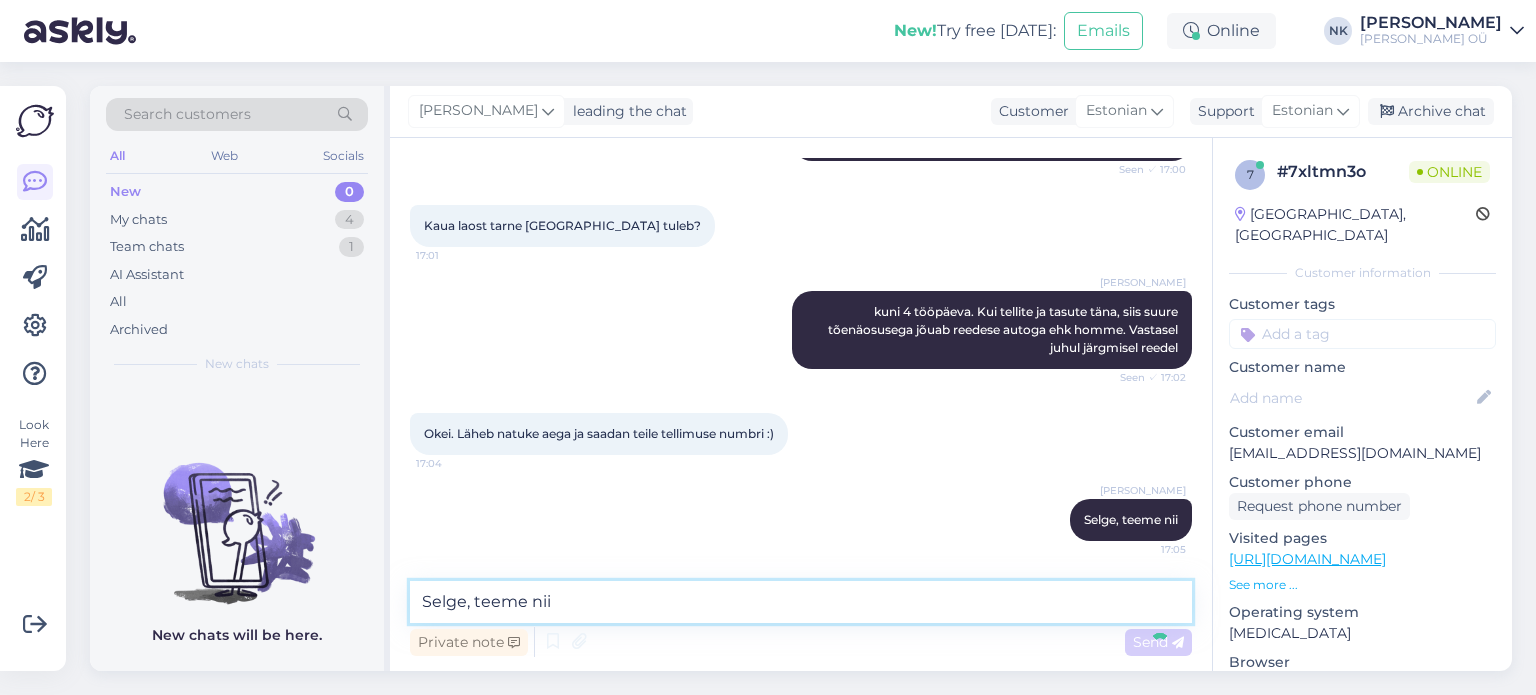 type on "Selge, teeme nii" 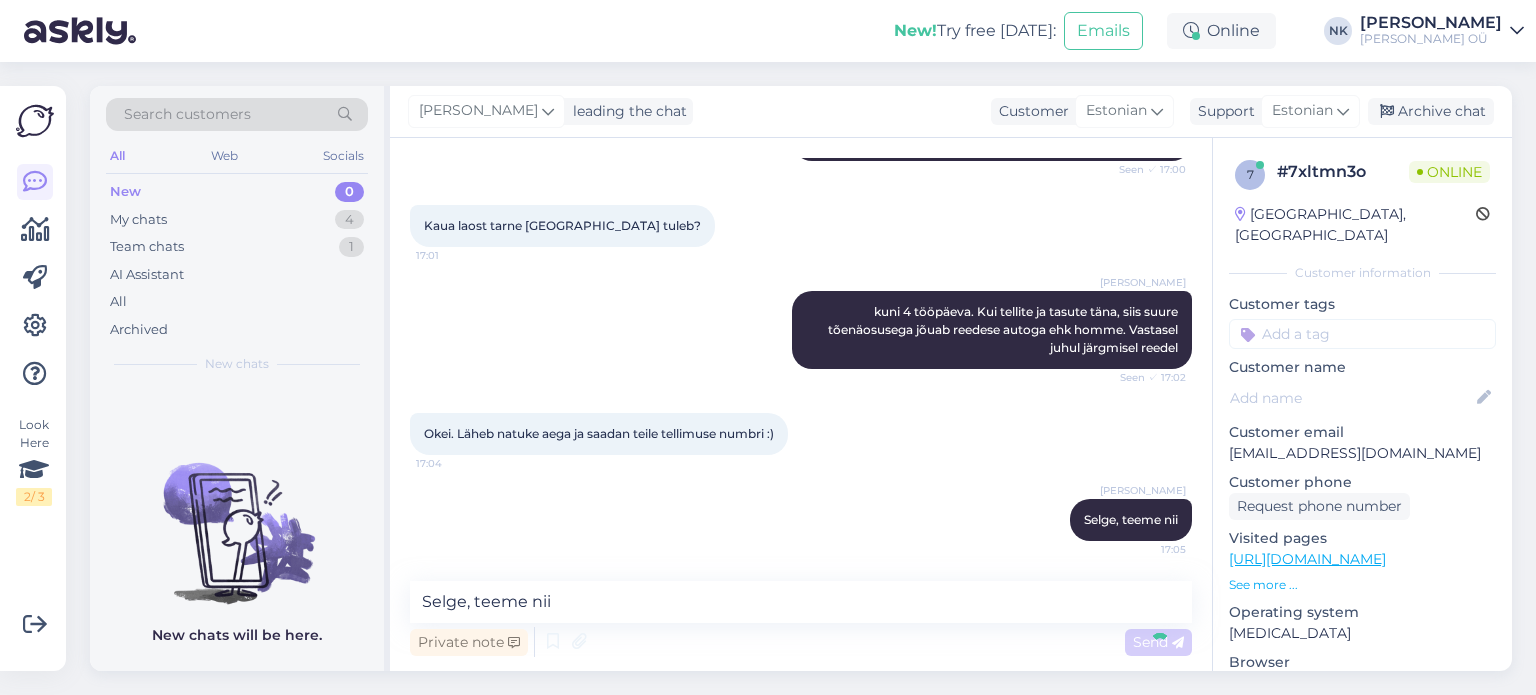 type 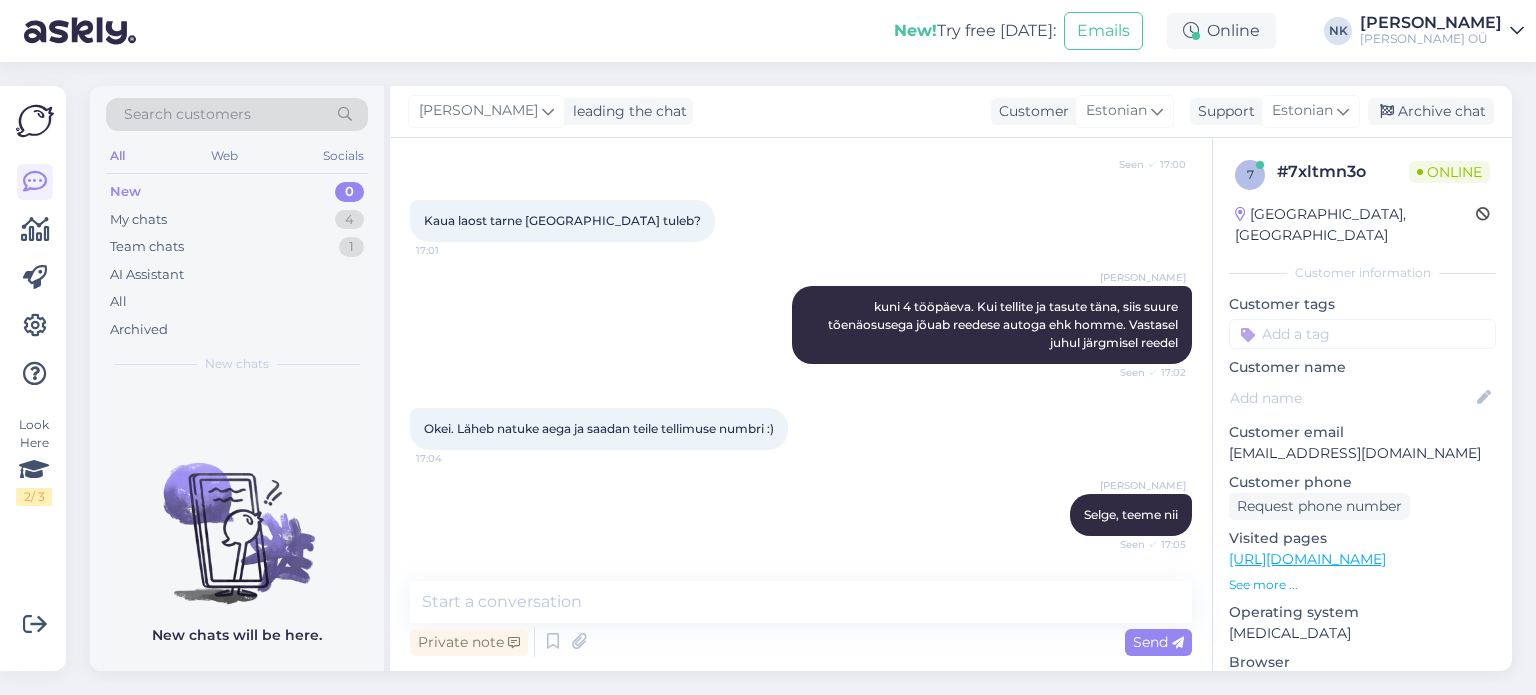 scroll, scrollTop: 3698, scrollLeft: 0, axis: vertical 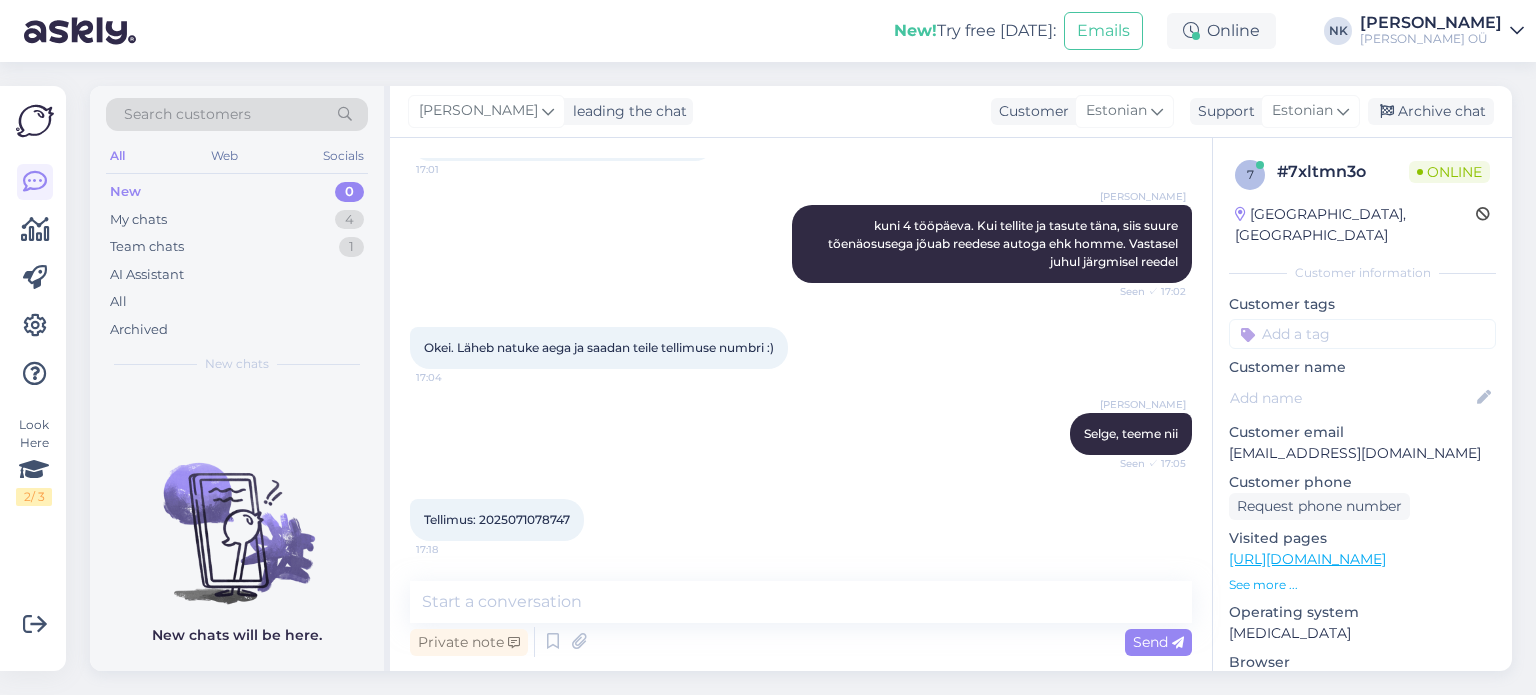 click on "Tellimus: 2025071078747" at bounding box center (497, 519) 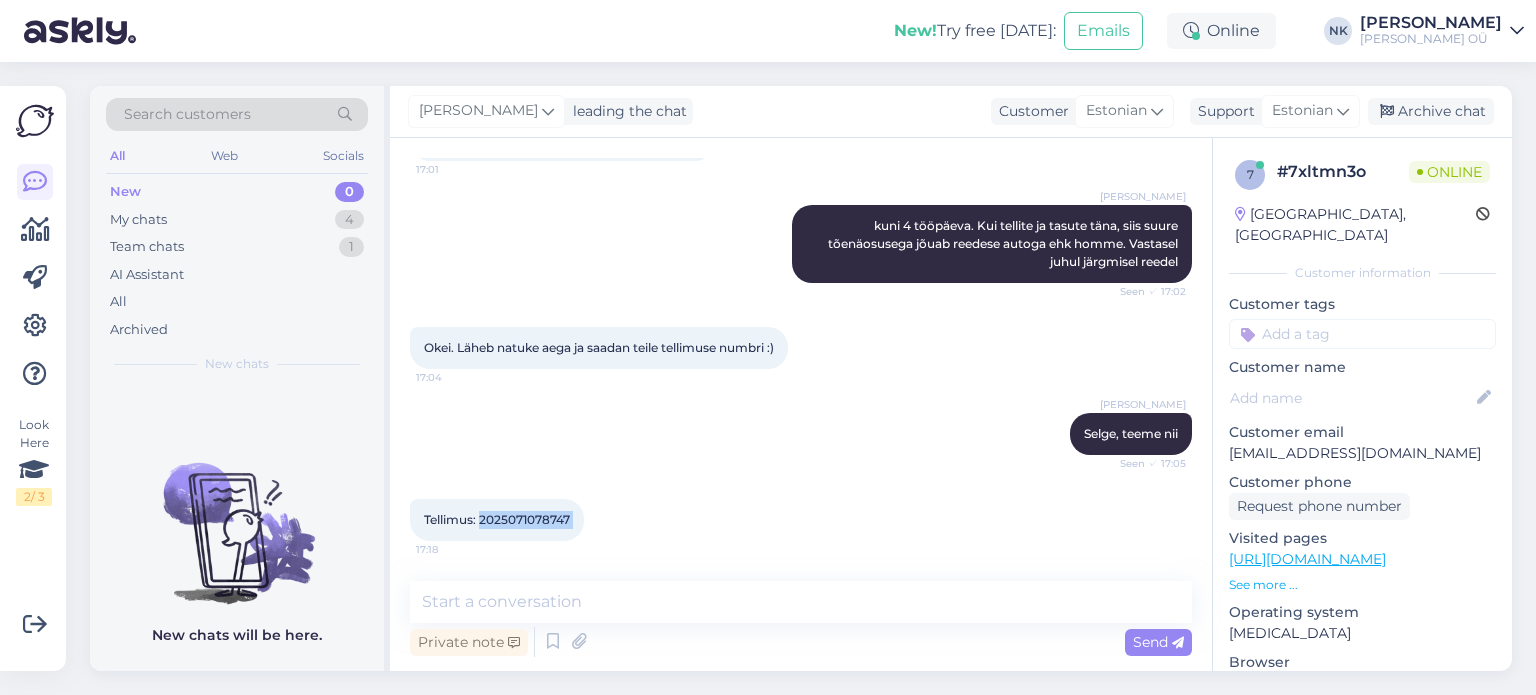 click on "Tellimus: 2025071078747" at bounding box center [497, 519] 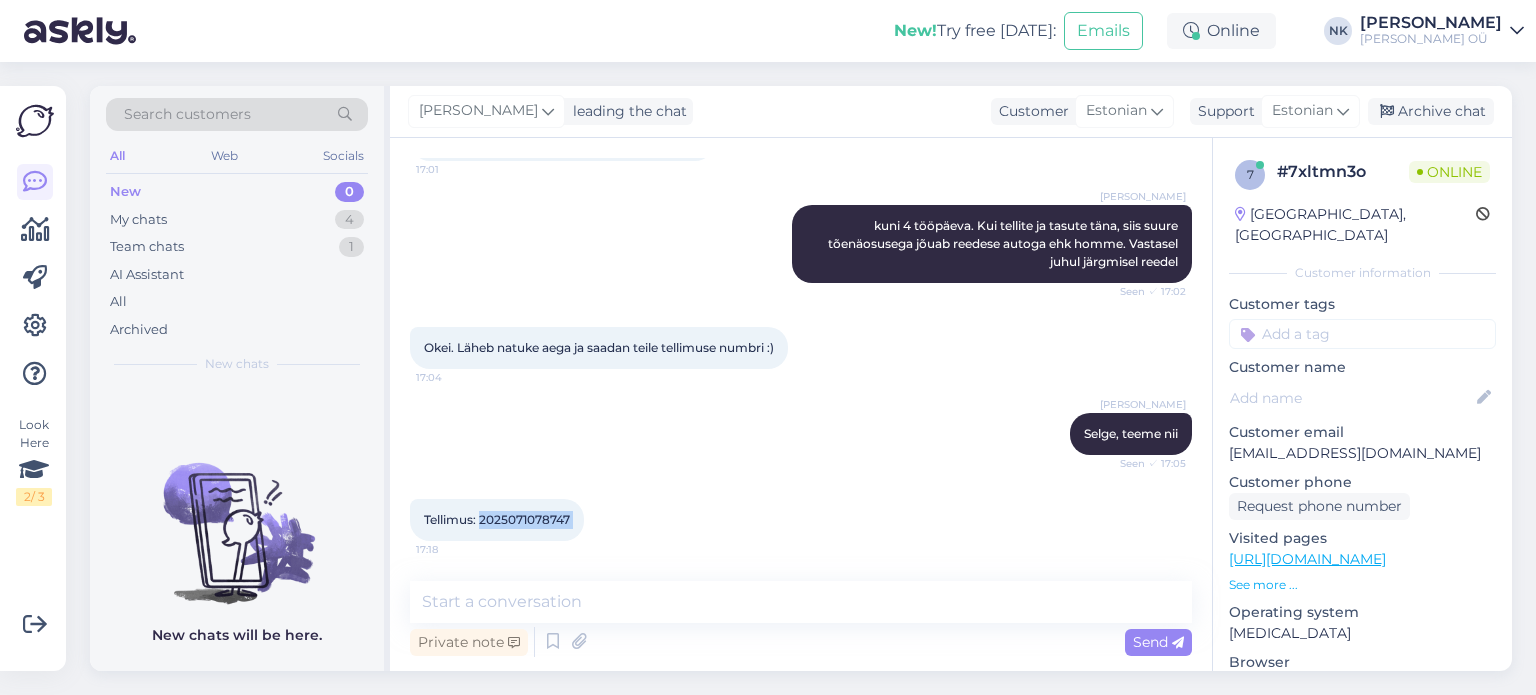 copy on "2025071078747 17:18" 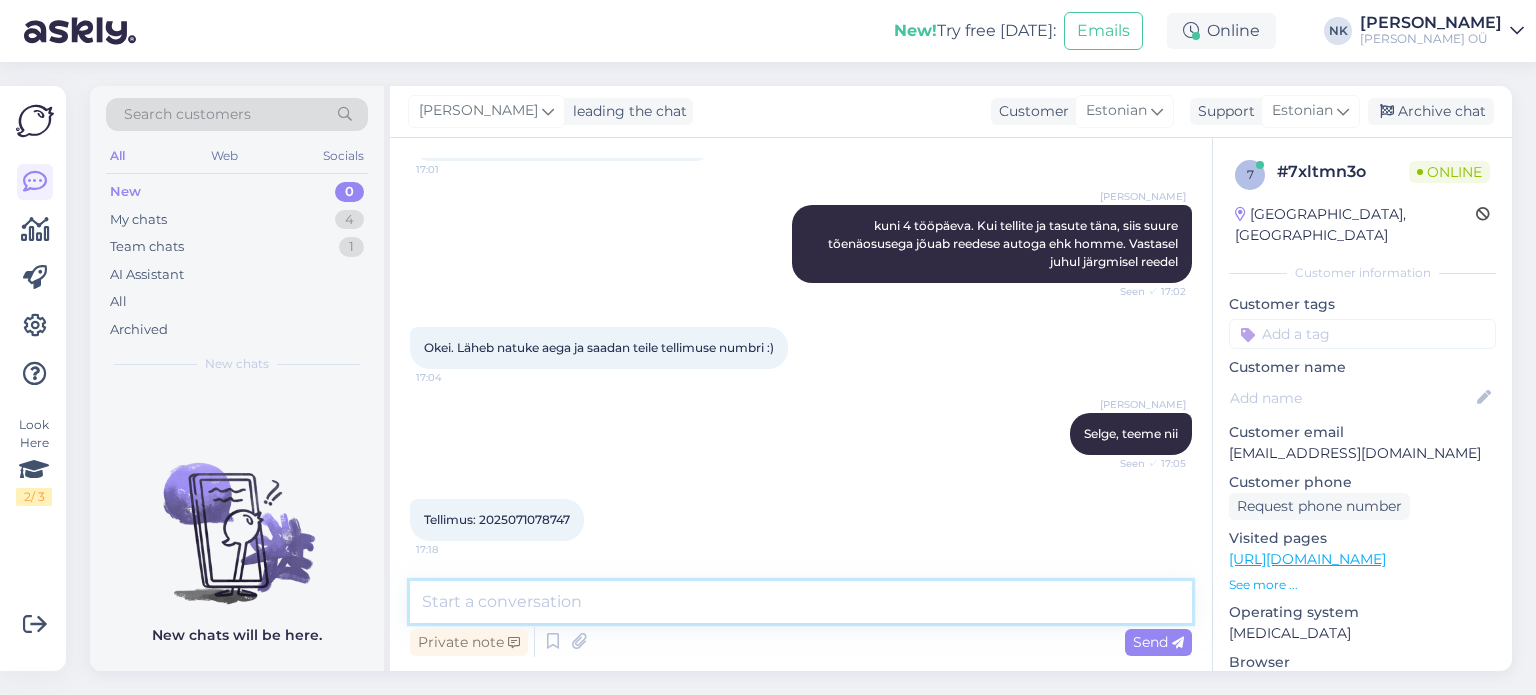 click at bounding box center [801, 602] 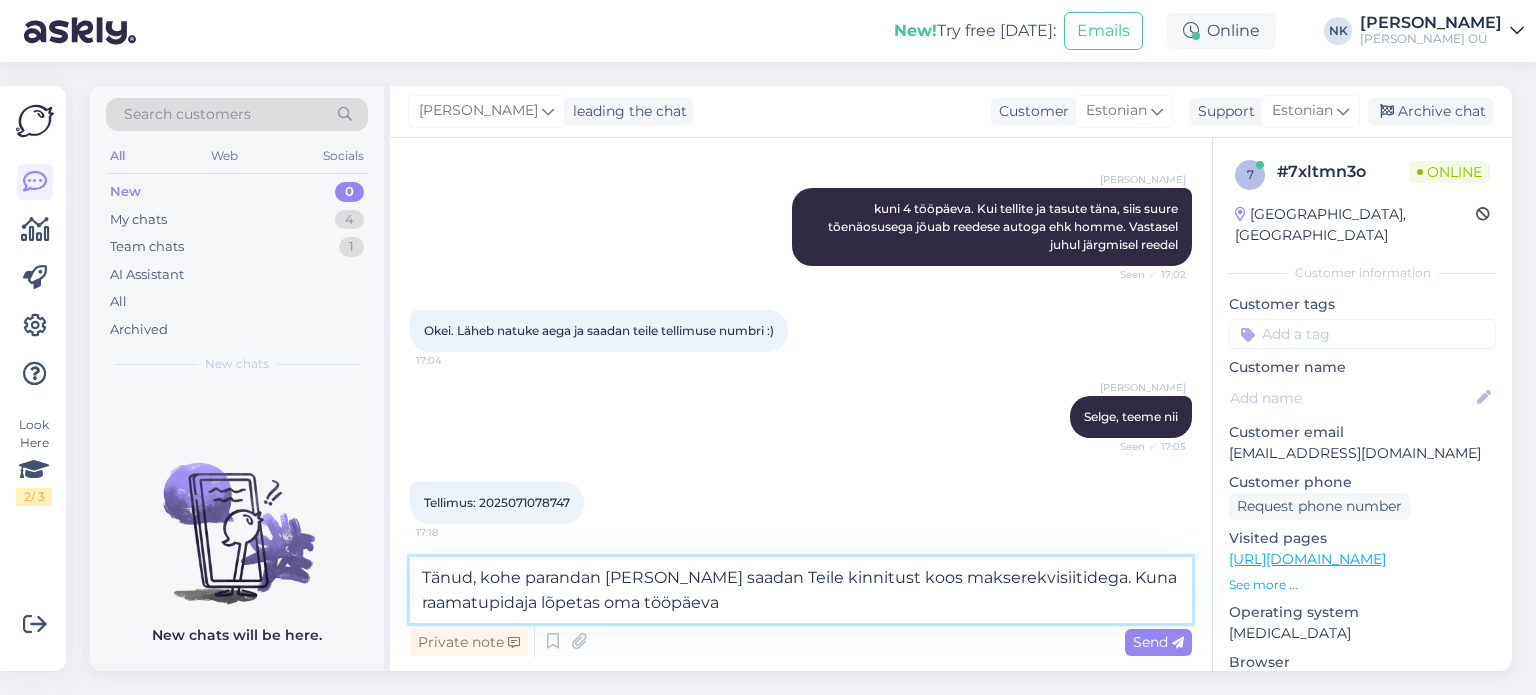 click on "Tänud, kohe parandan [PERSON_NAME] saadan Teile kinnitust koos makserekvisiitidega. Kuna raamatupidaja lõpetas oma tööpäeva" at bounding box center [801, 590] 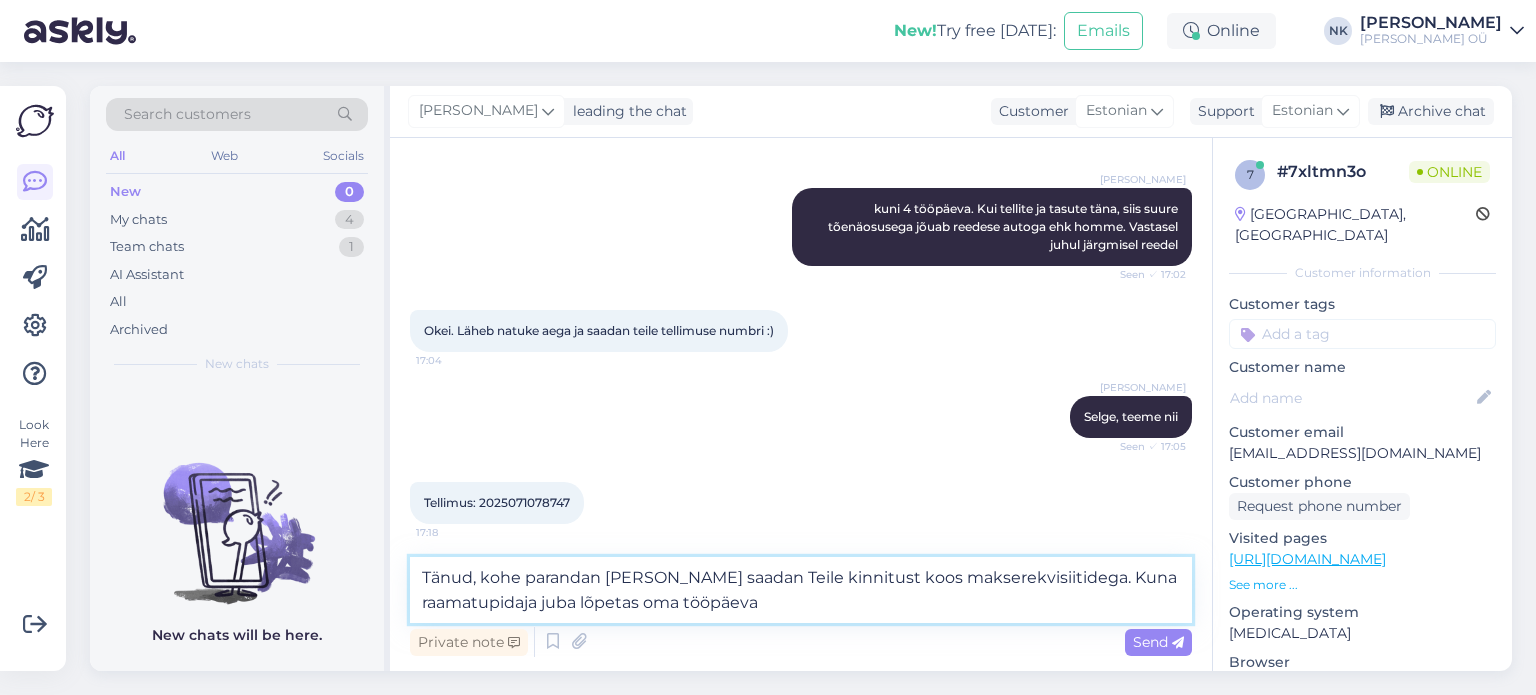 click on "Tänud, kohe parandan [PERSON_NAME] saadan Teile kinnitust koos makserekvisiitidega. Kuna raamatupidaja juba lõpetas oma tööpäeva" at bounding box center [801, 590] 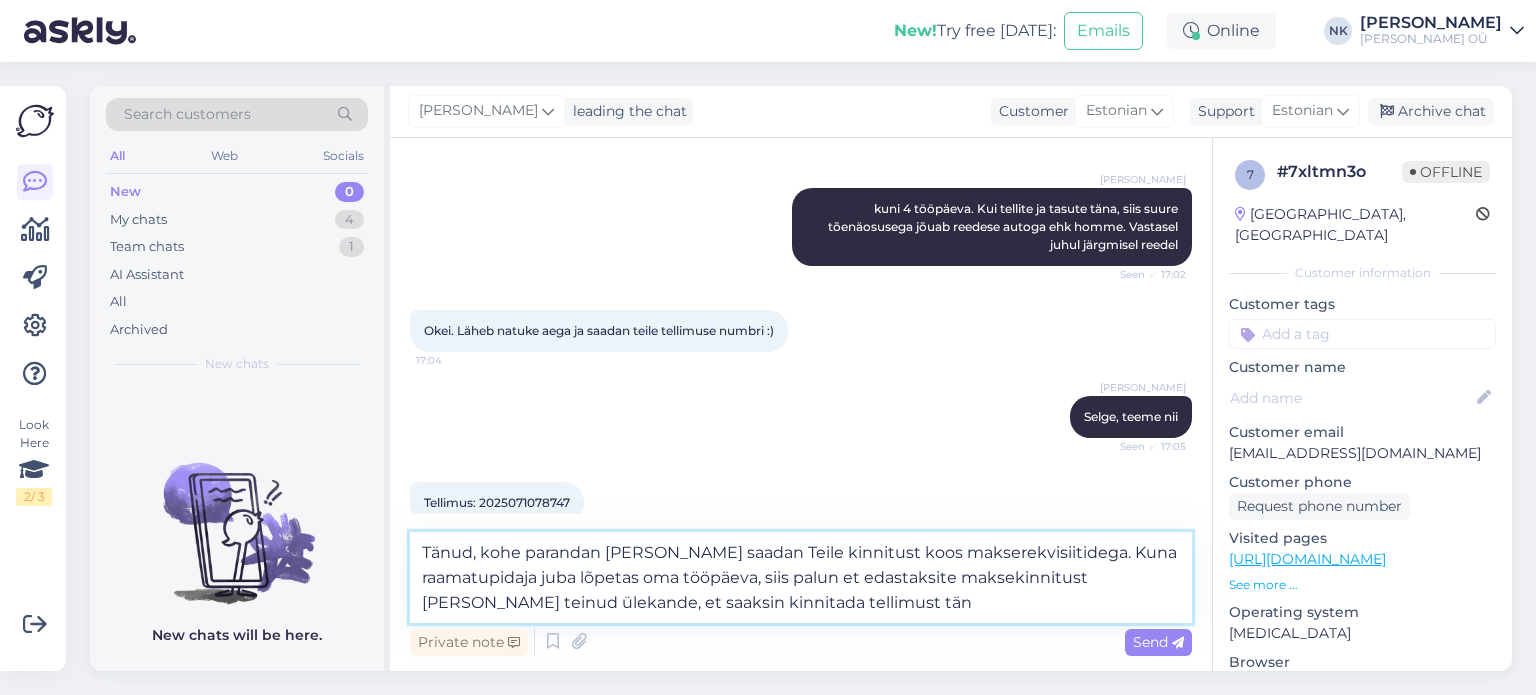 type on "Tänud, kohe parandan [PERSON_NAME] saadan Teile kinnitust koos makserekvisiitidega. Kuna raamatupidaja juba lõpetas oma tööpäeva, siis palun et edastaksite maksekinnitust [PERSON_NAME] teinud ülekande, et saaksin kinnitada tellimust [PERSON_NAME]" 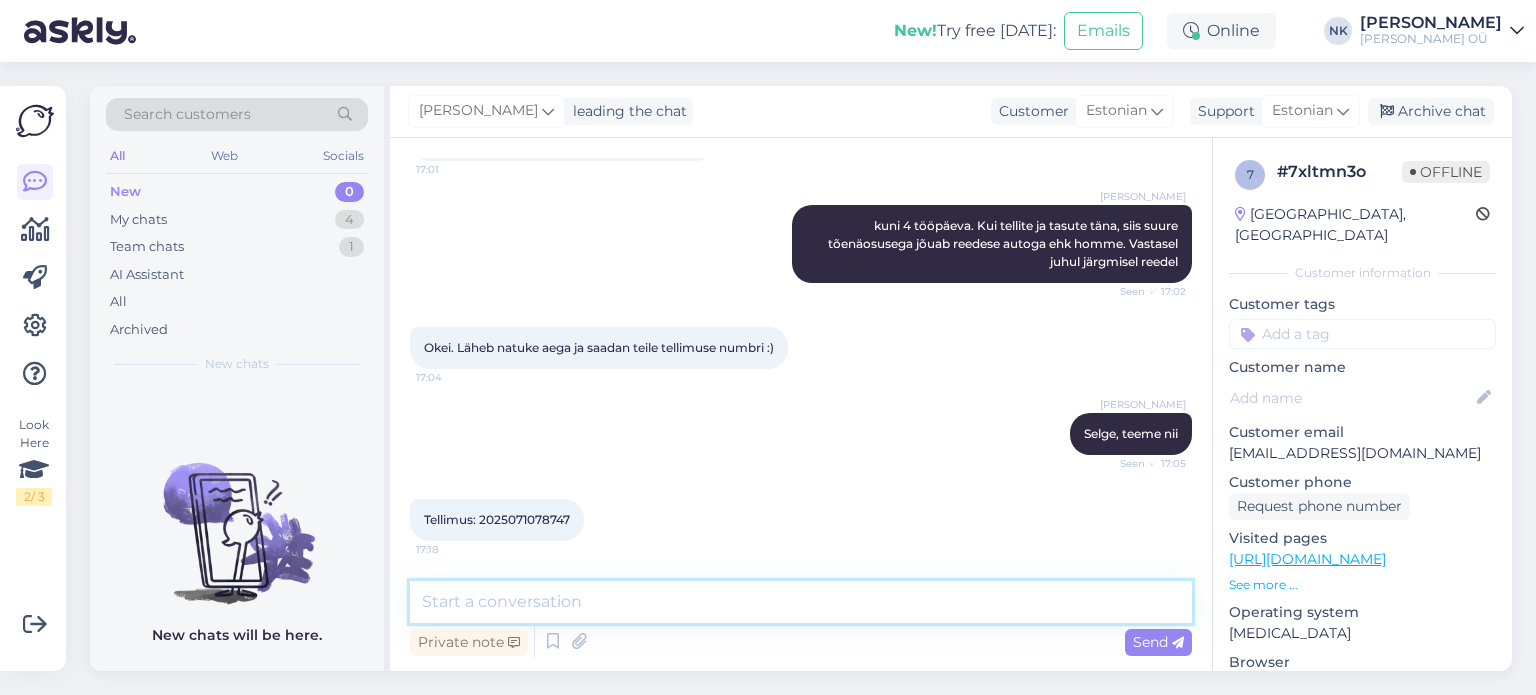 scroll, scrollTop: 3838, scrollLeft: 0, axis: vertical 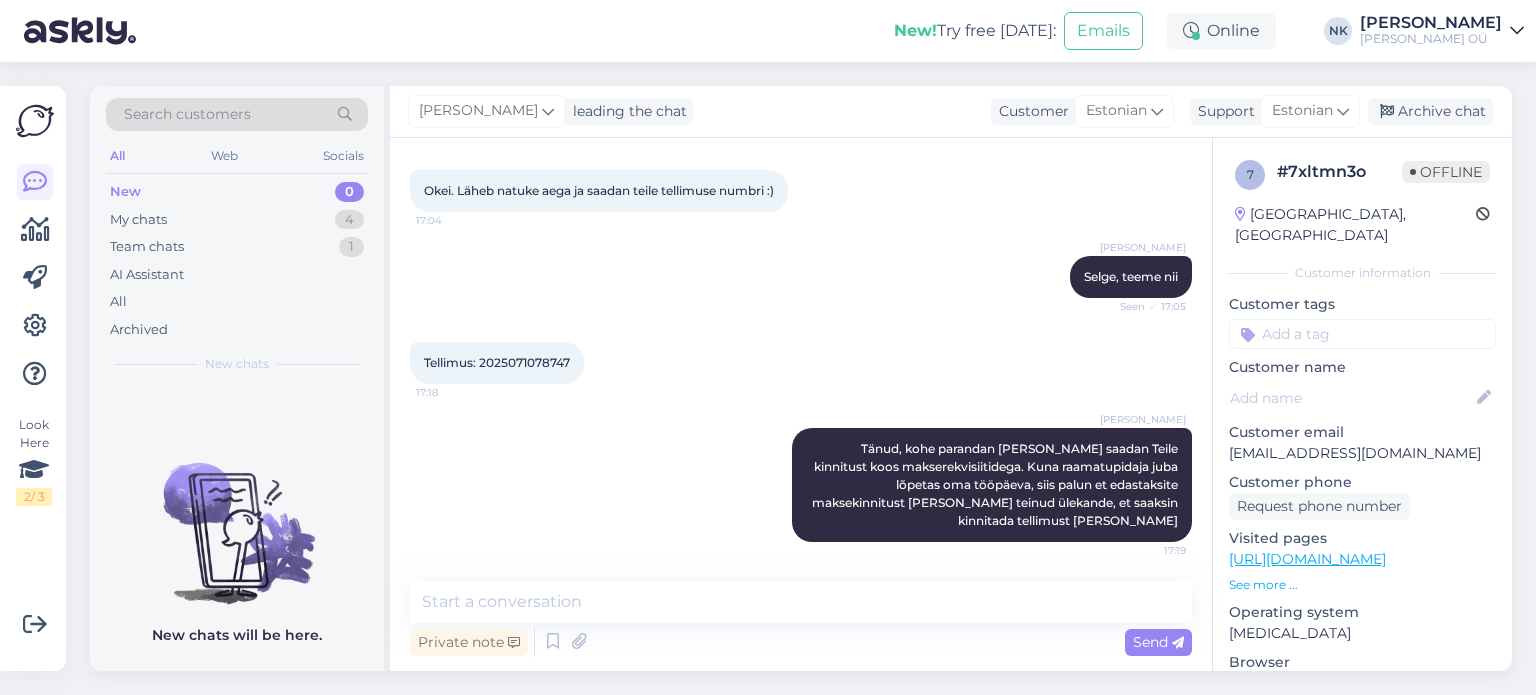 click on "New!  Try free [DATE]: Emails Online [PERSON_NAME] ONOFF Jaekaubanduse OÜ" at bounding box center [768, 31] 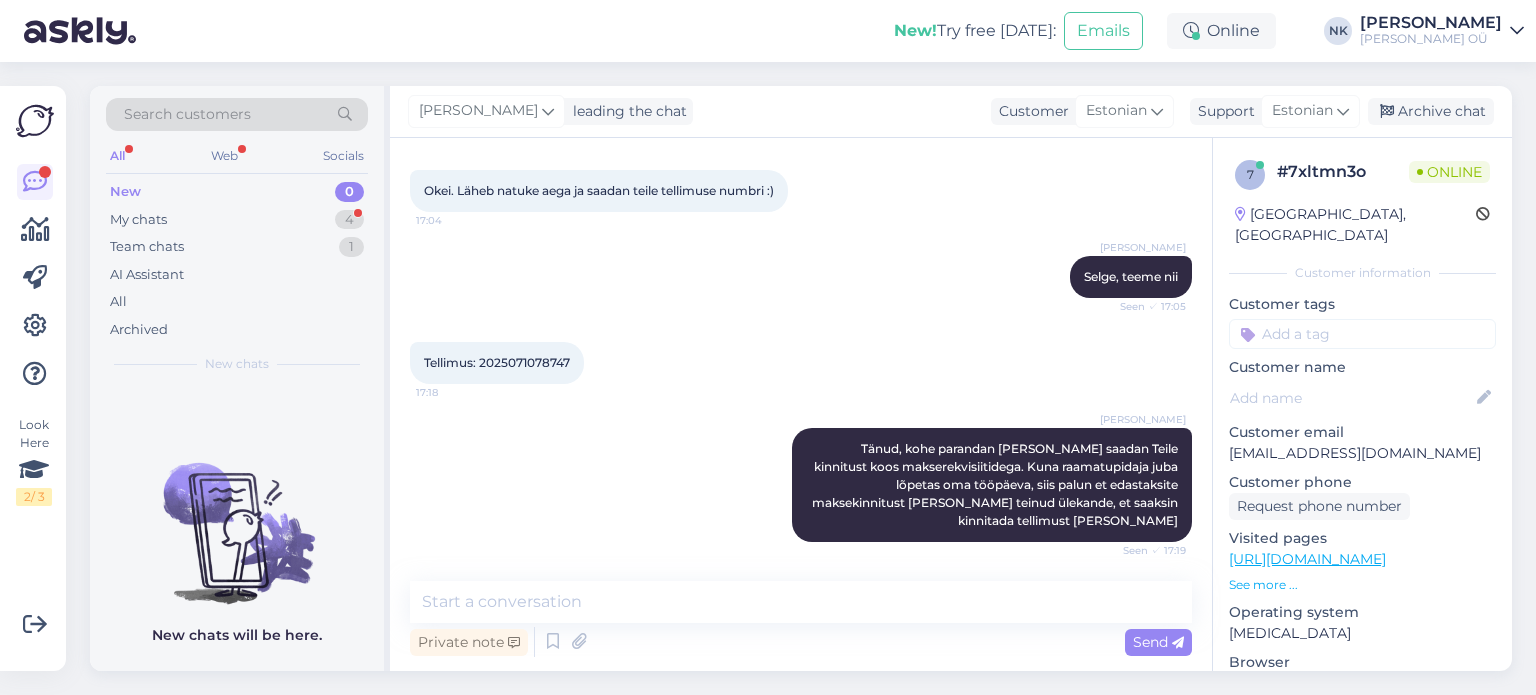 scroll, scrollTop: 4050, scrollLeft: 0, axis: vertical 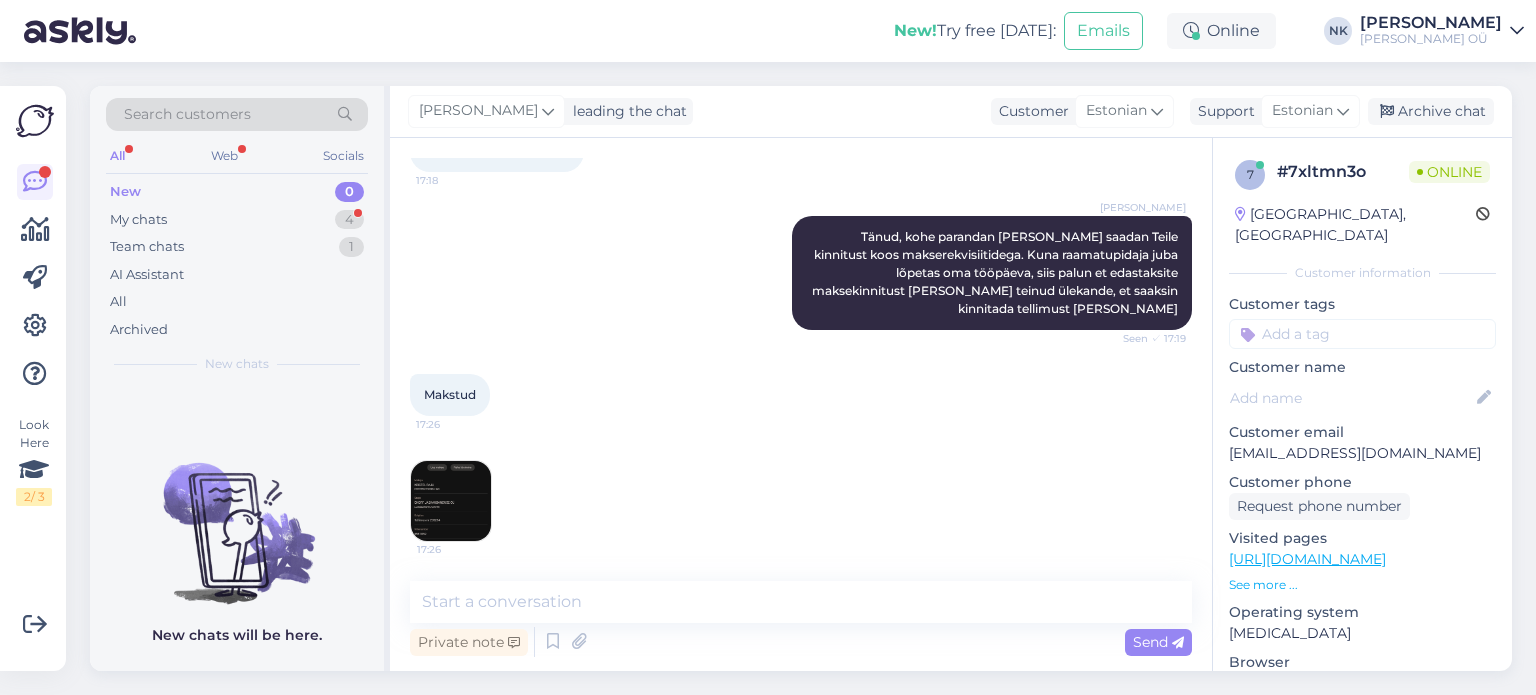 click at bounding box center (451, 501) 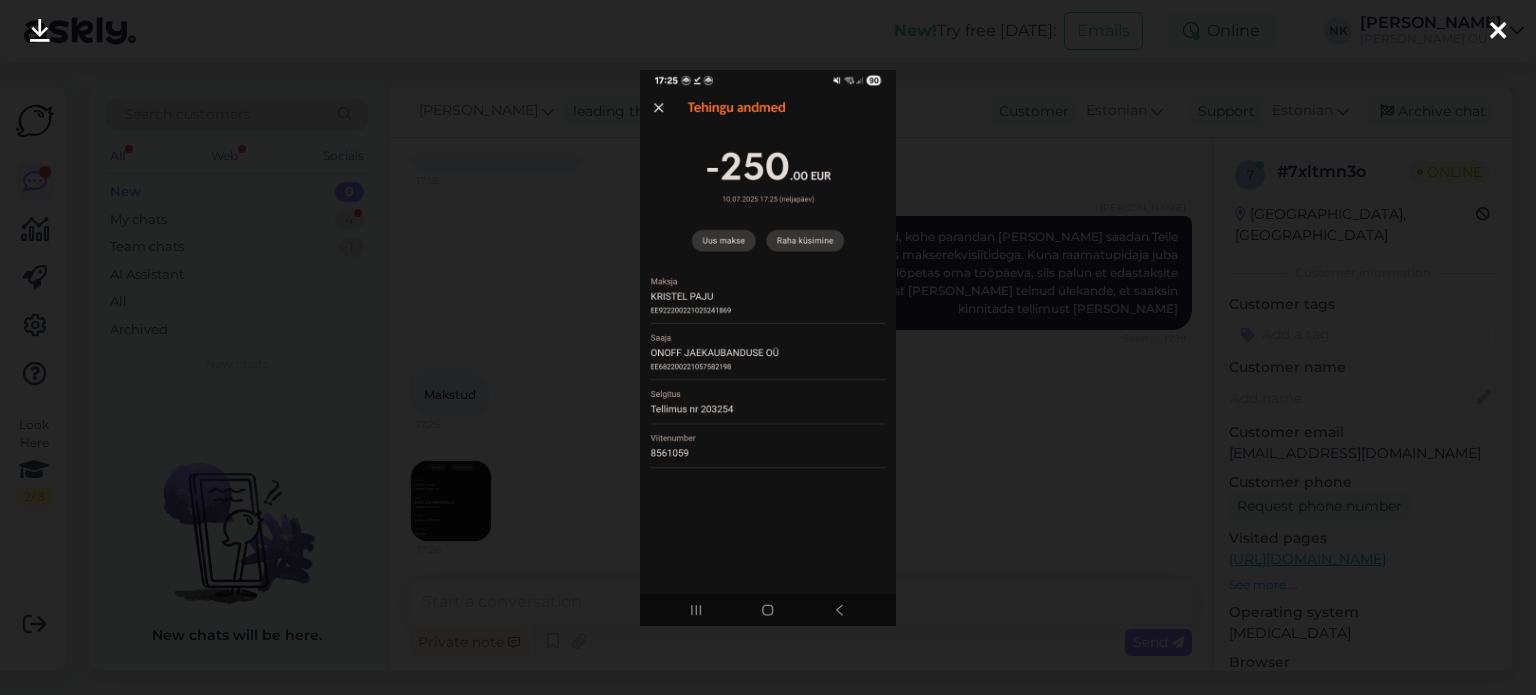 click at bounding box center [768, 347] 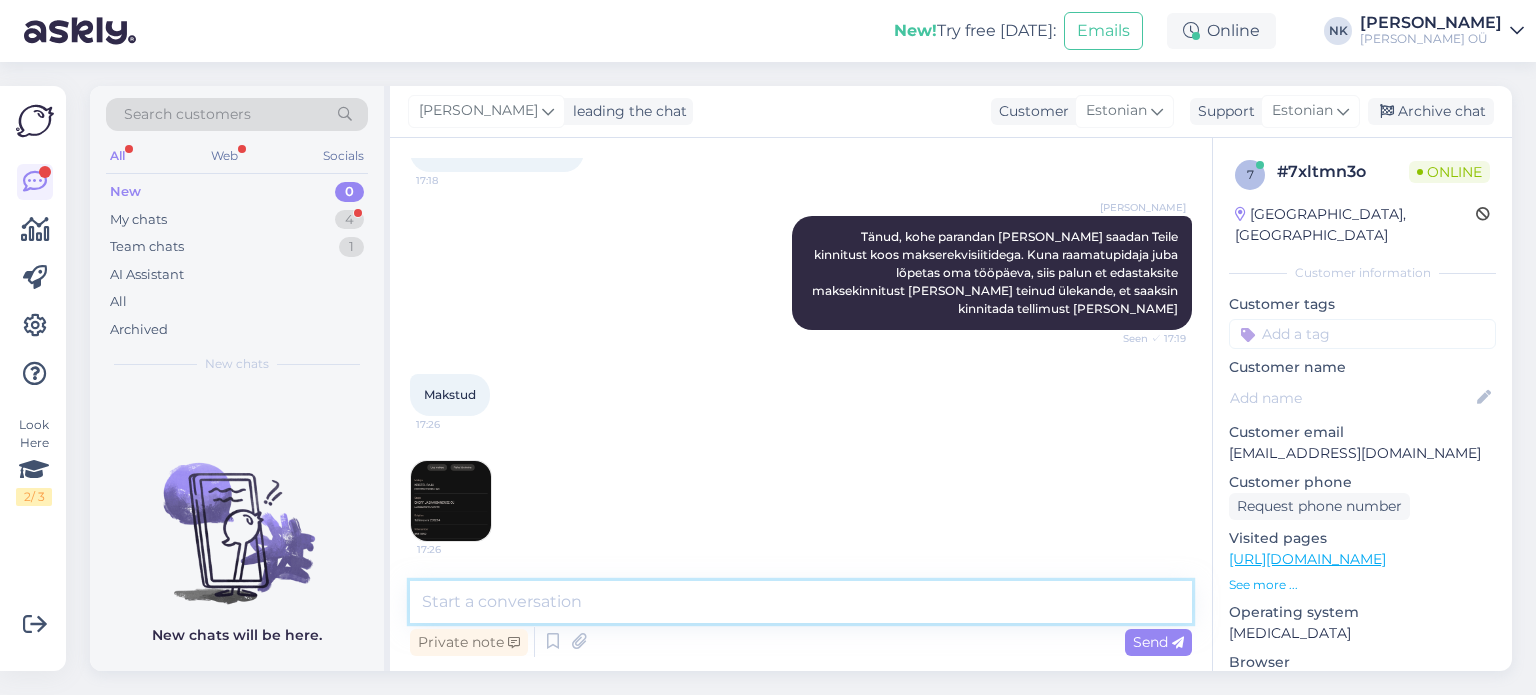 click at bounding box center (801, 602) 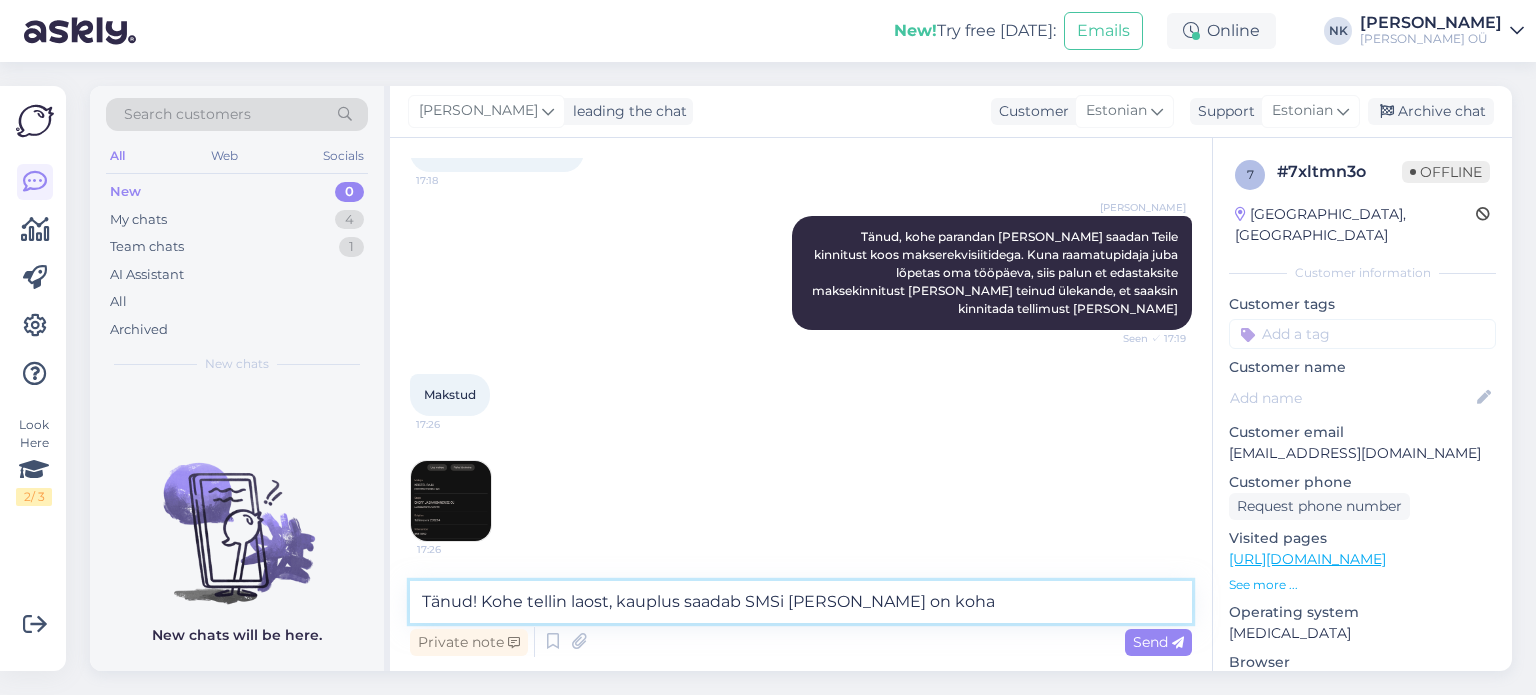 type on "Tänud! Kohe tellin laost, kauplus saadab SMSi [PERSON_NAME] on [PERSON_NAME]" 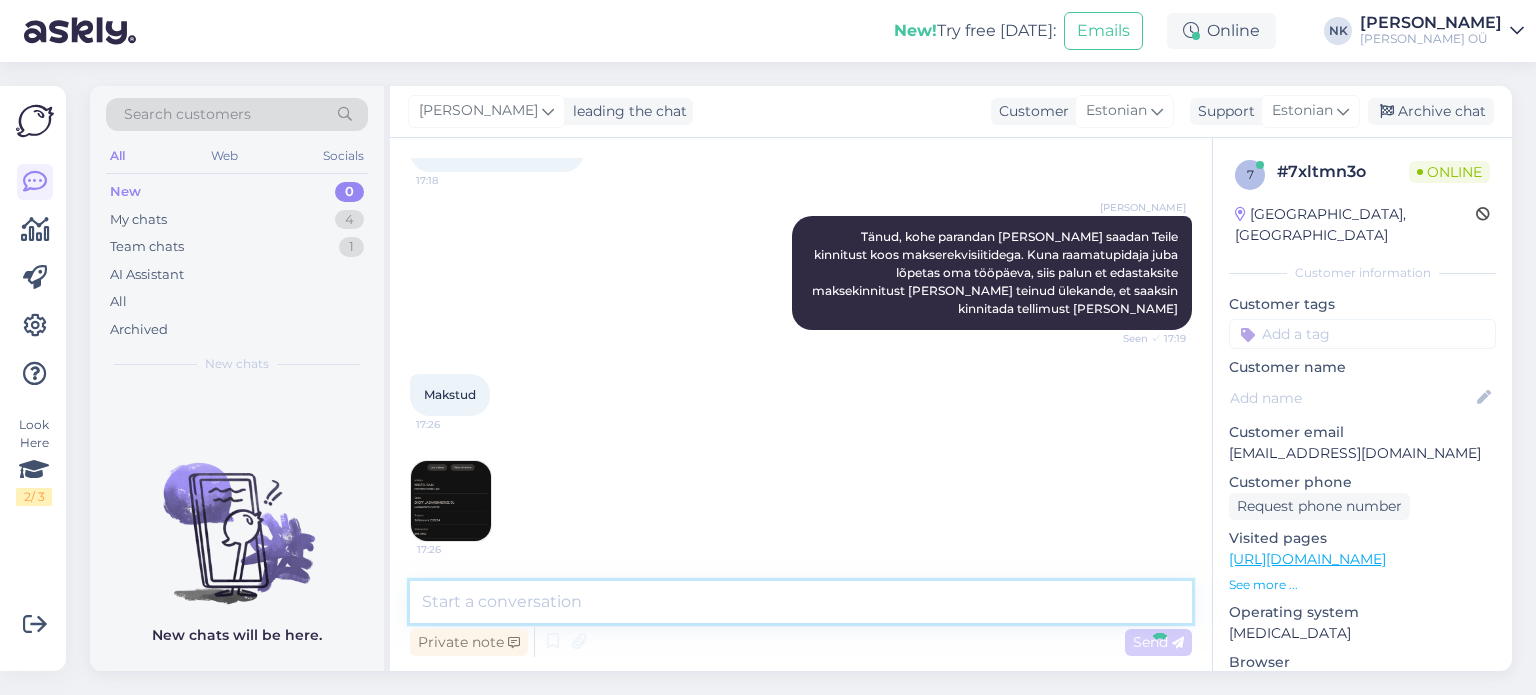 scroll, scrollTop: 4154, scrollLeft: 0, axis: vertical 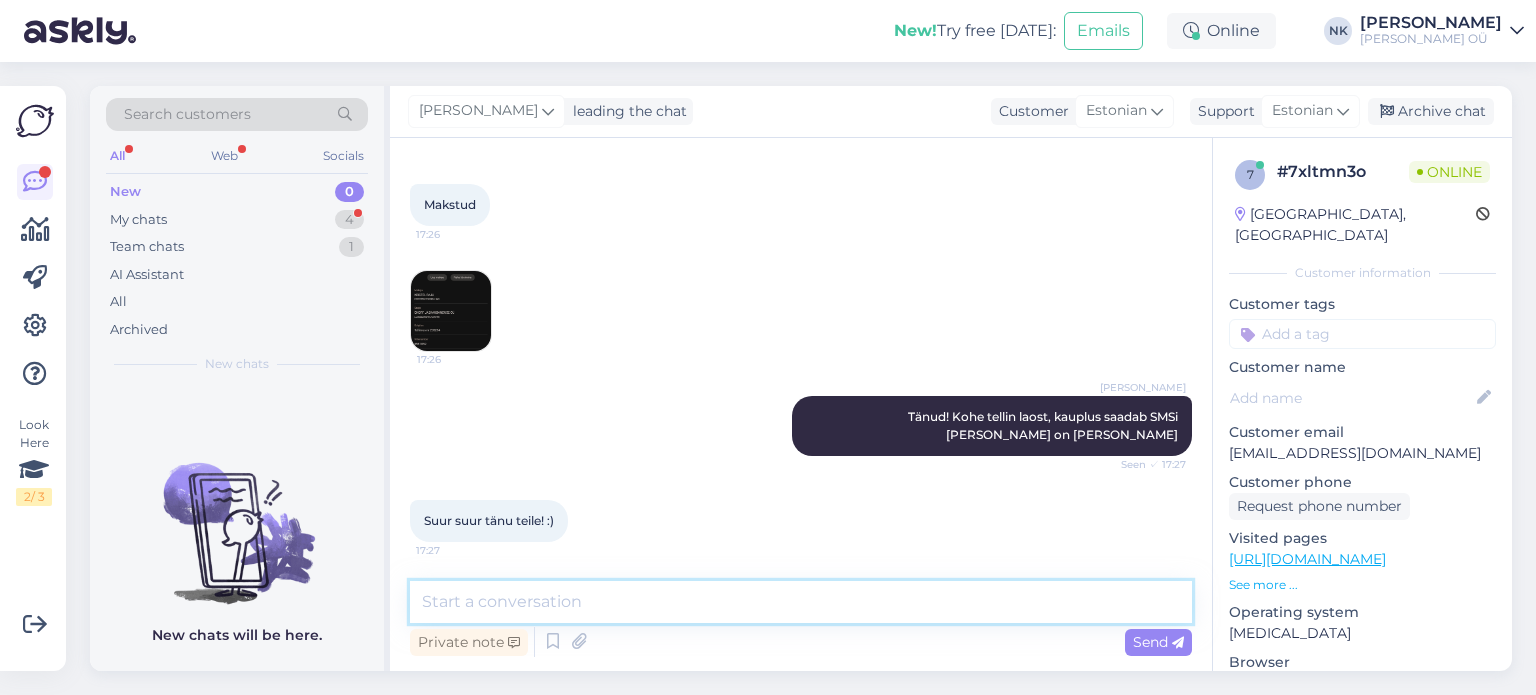 click at bounding box center (801, 602) 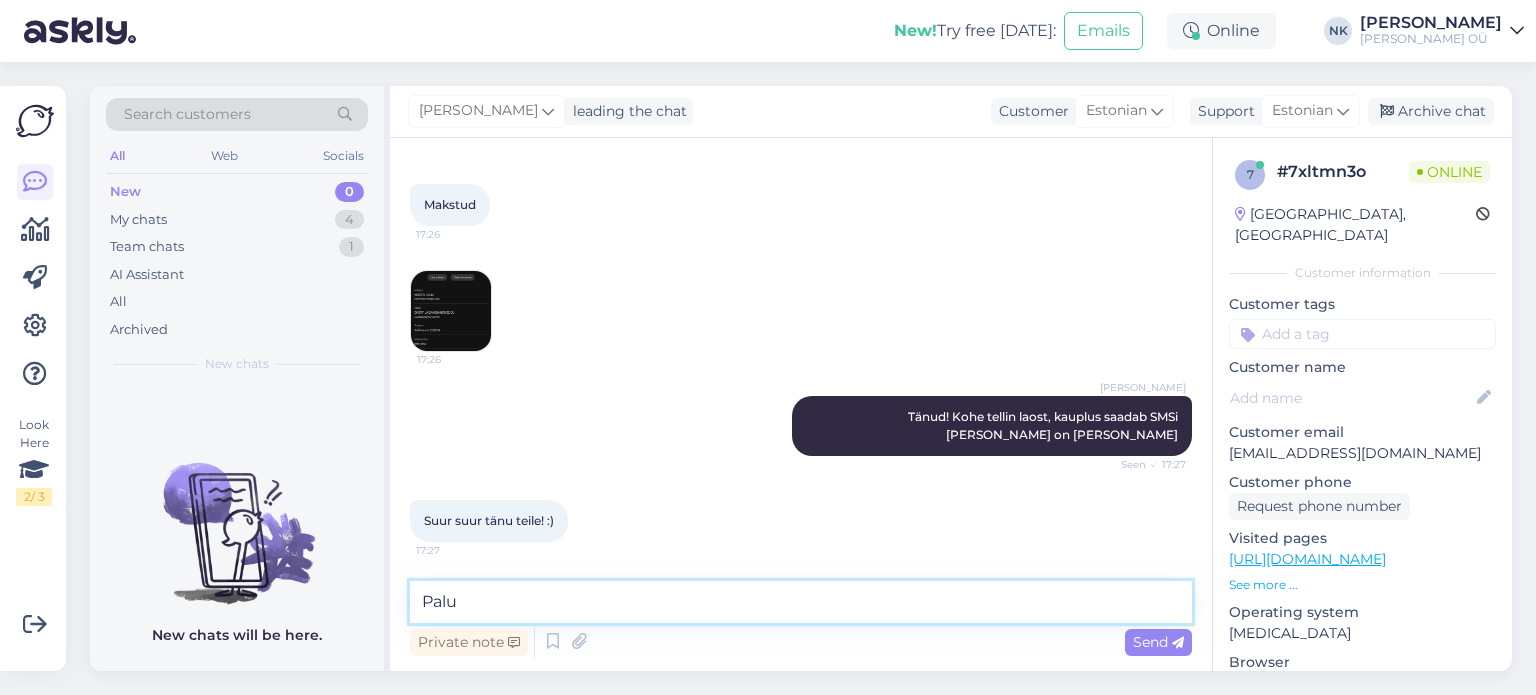 type on "Palun" 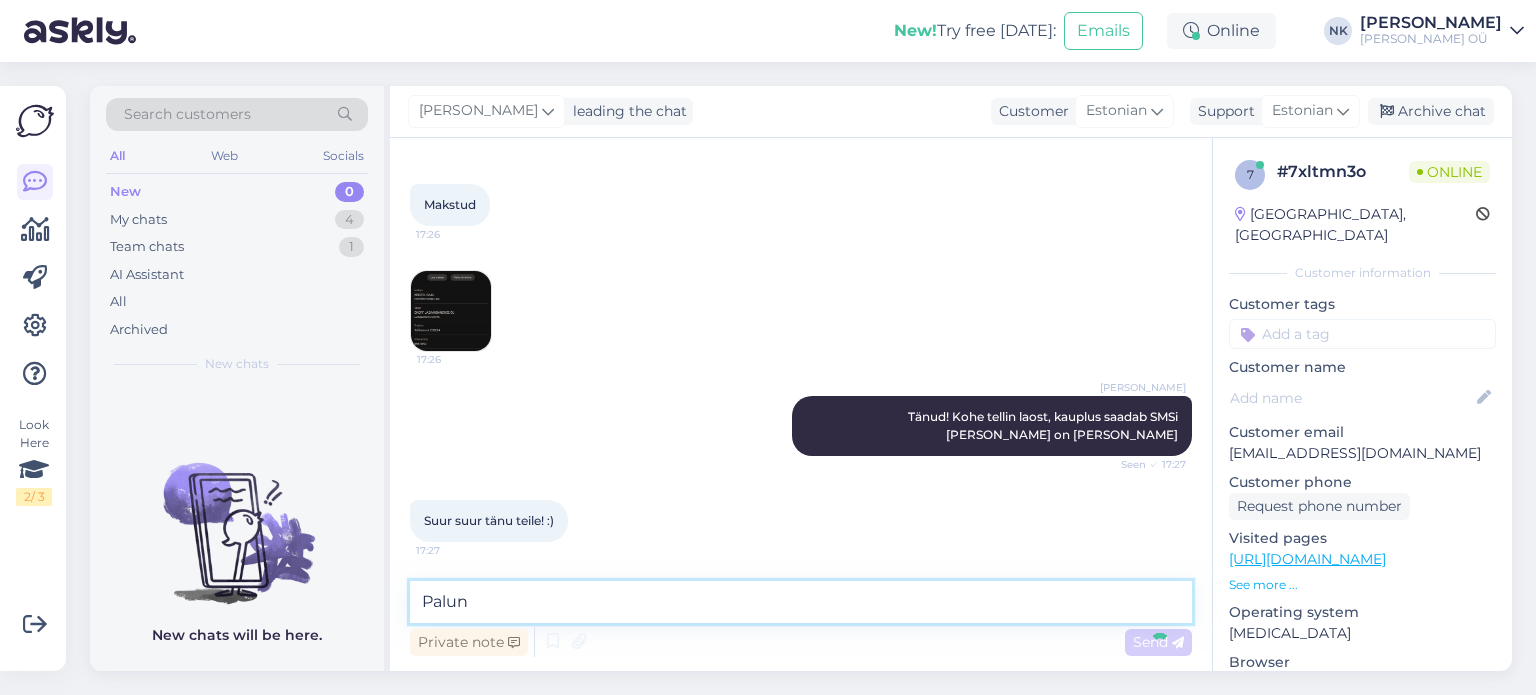 scroll, scrollTop: 4326, scrollLeft: 0, axis: vertical 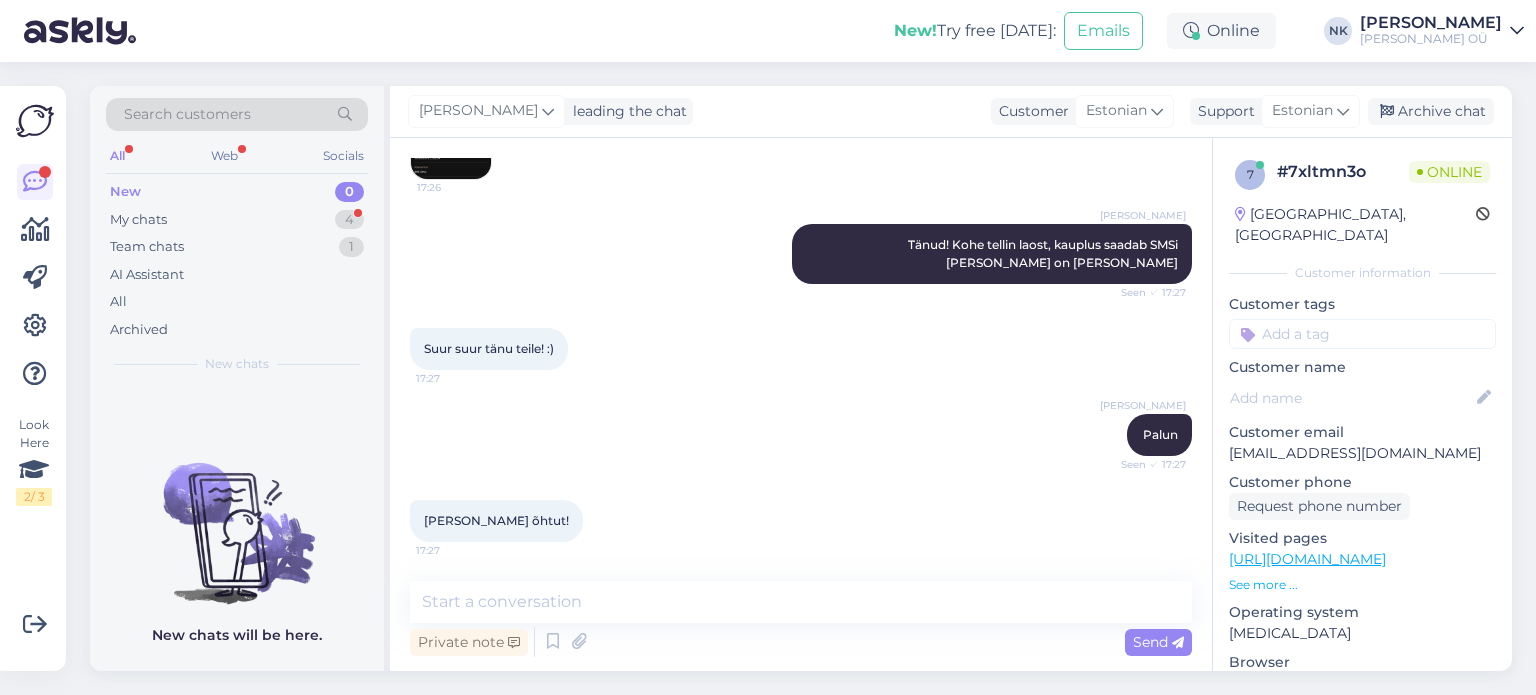 click on "Chat started [DATE] Tere. Kuna mu pakk jõuda võiks ? 05605510612875 8:35  ? 9:12  [PERSON_NAME] Tere! Palun öelge tellimuse numbri Seen ✓ 9:15  4249061 9:22  [PERSON_NAME] Vabandame viivituse pärast, tundub et tellimuse komplekteerimisel tekkisid tarneraskused. Eile ma võtsin ühendust tootejuhiga ning me loodame, et laost tellitud toode jõuab poodi lähipäevil, et saaksime neid koos Teile välja saata. Vabandame veelkord ebamugavuste pärast Seen ✓ 9:24  Väga jama jah need olid mõeldud sünnipäevaks... vast jõuqvad kiiresti [PERSON_NAME] 9:24  [DATE] Tere! Kas on infot paki kohta. Tellimuse nr 4249061 9:53  [PERSON_NAME] Tere, vabandan veelkord, hetkeseisuga näen et laost tellitud toode ei ole veel ikka jõudnud poodi. Pean uurima probleemi tekkimise põhjuseid ning [PERSON_NAME] Teile tänase päeva jooksul täpsema vastuse. Seen ✓ 9:58  Aitäh!  10:22  Muidu kui tellisin näitas et e-poes olemas. 10:23  [PERSON_NAME] Seen ✓ 10:25  15:14  [DATE] 7:52  ? 9:34  [PERSON_NAME]." at bounding box center [801, 404] 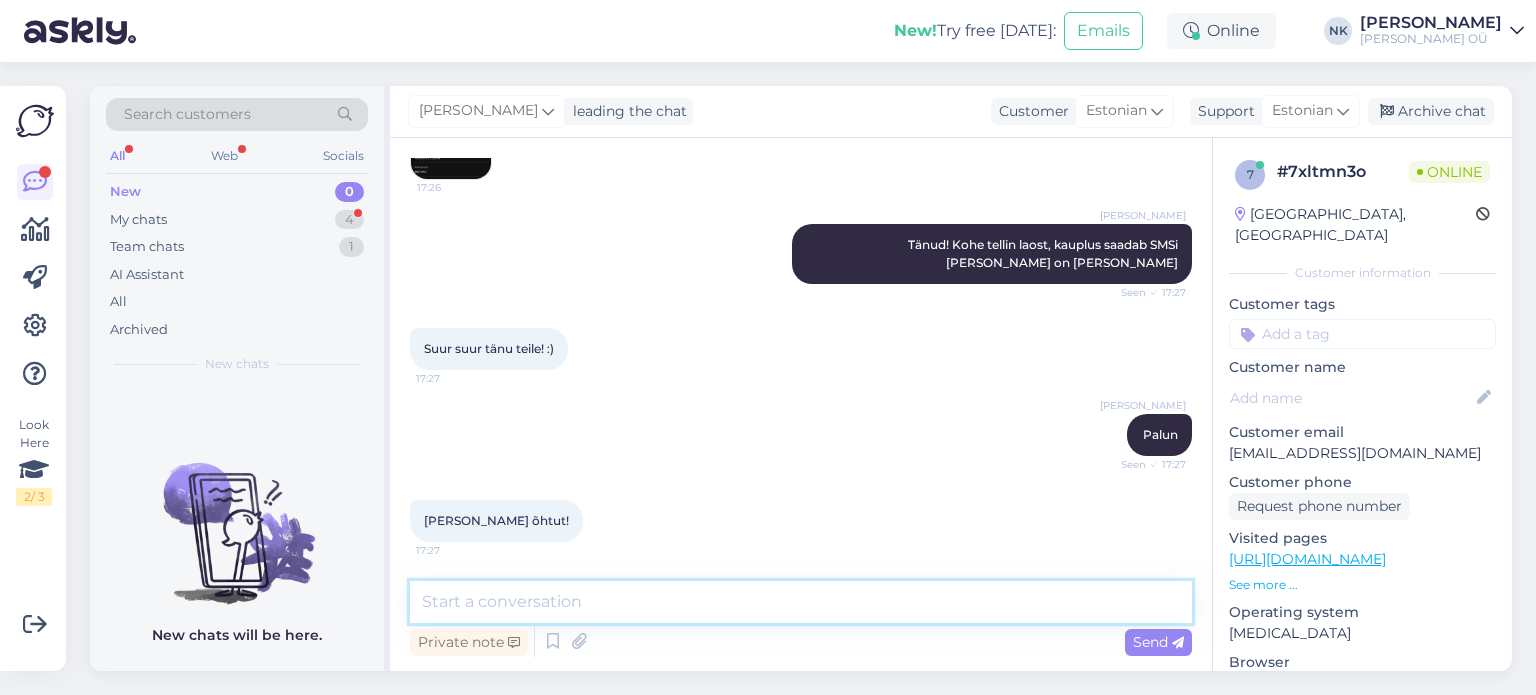 click at bounding box center [801, 602] 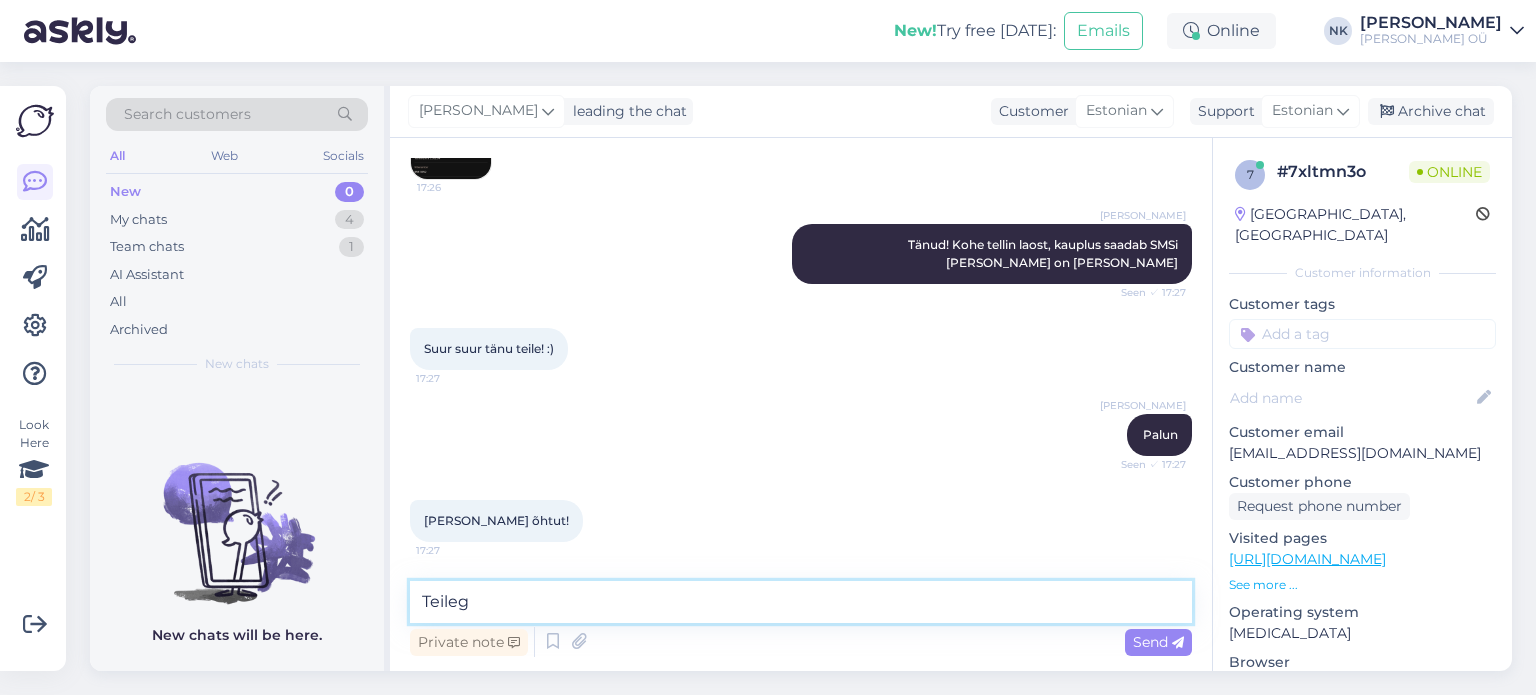 type on "Teilegi" 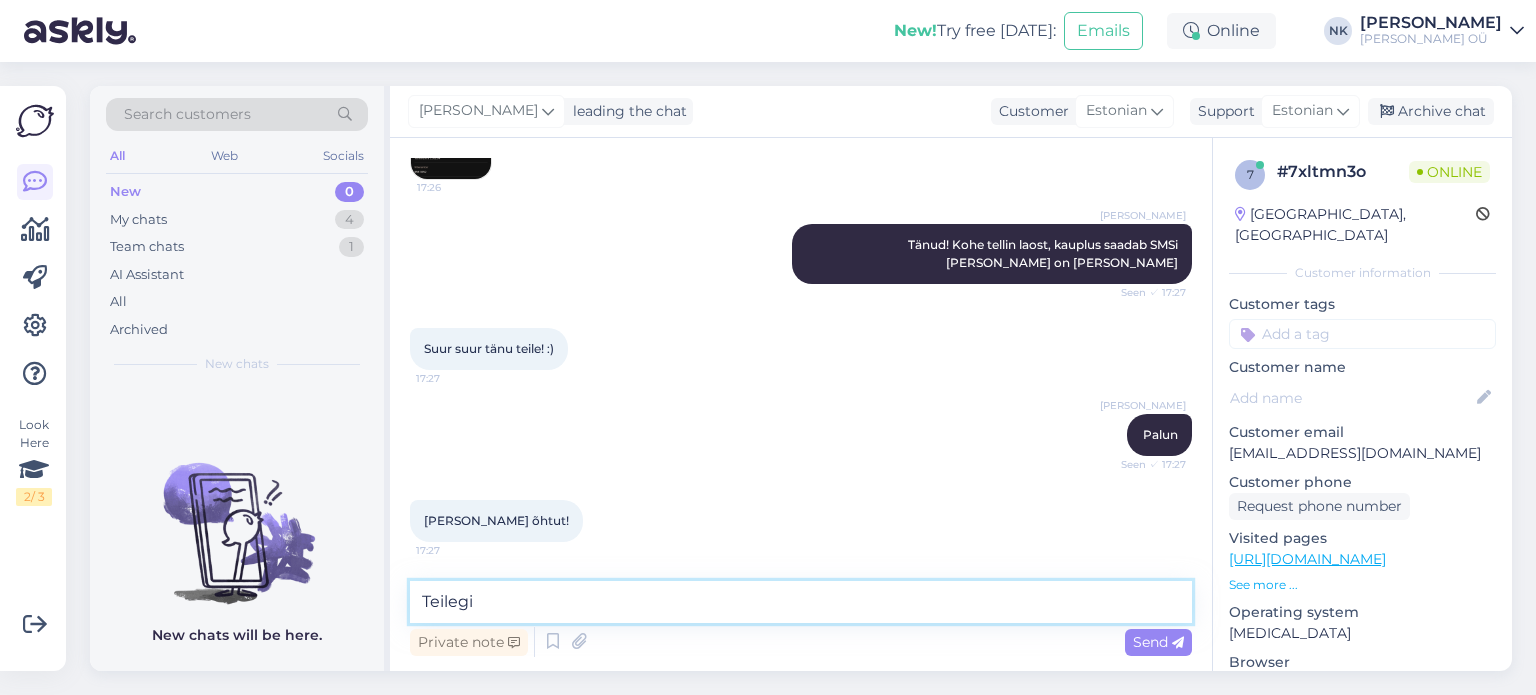 type 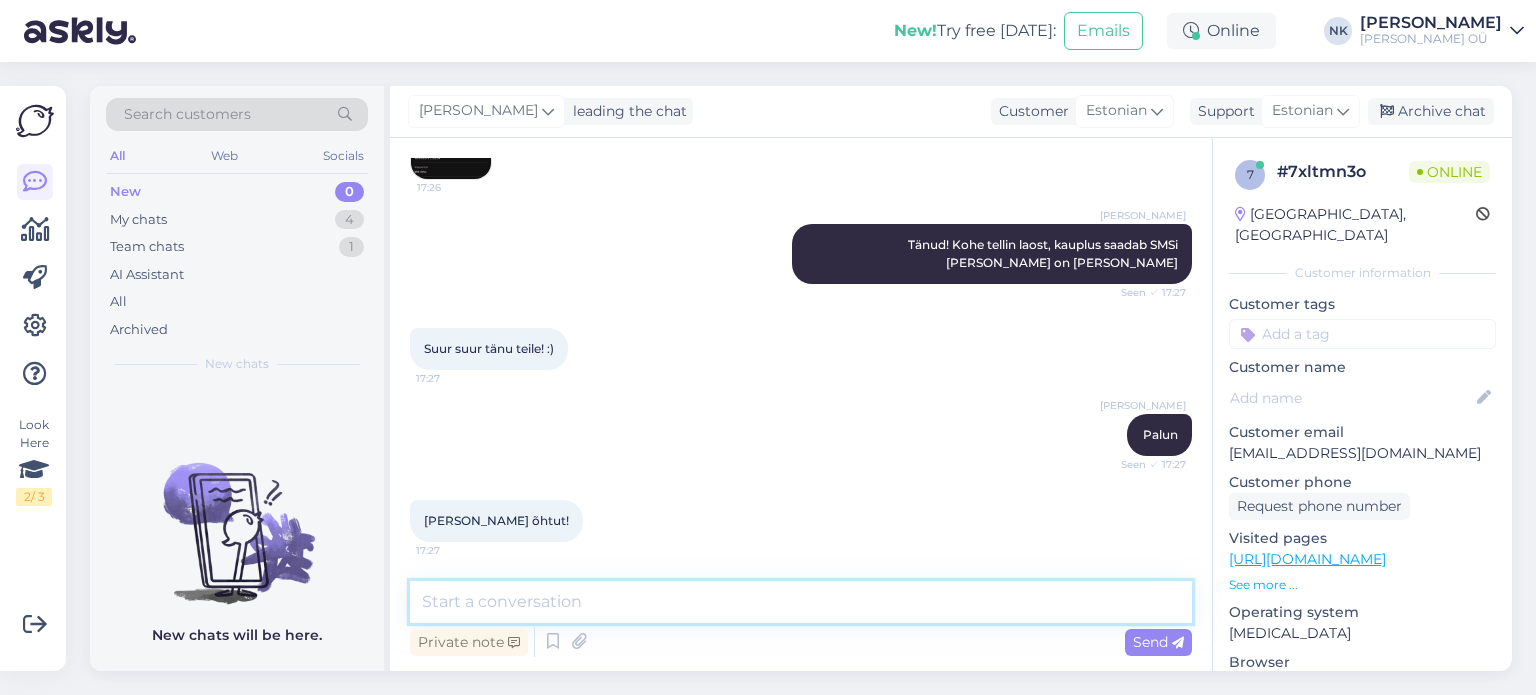 scroll, scrollTop: 4498, scrollLeft: 0, axis: vertical 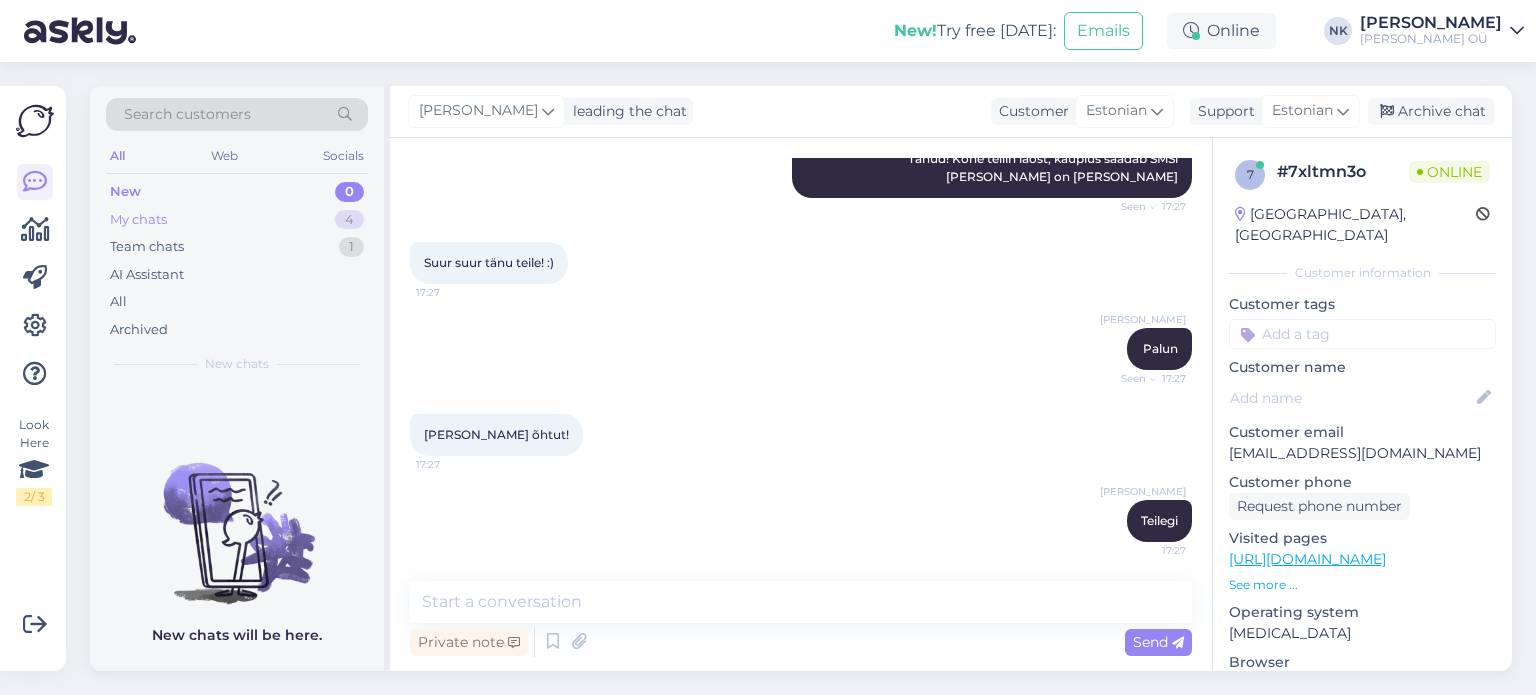 click on "My chats 4" at bounding box center (237, 220) 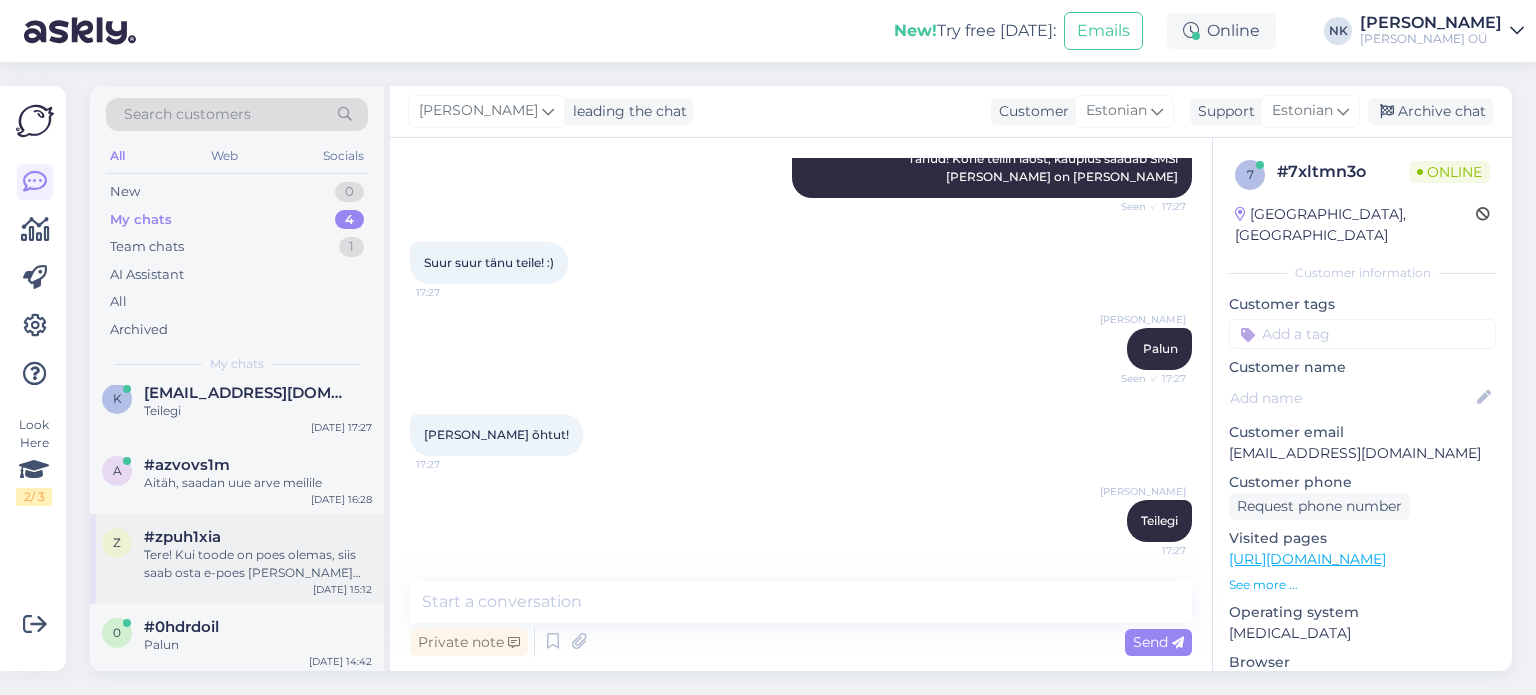 scroll, scrollTop: 19, scrollLeft: 0, axis: vertical 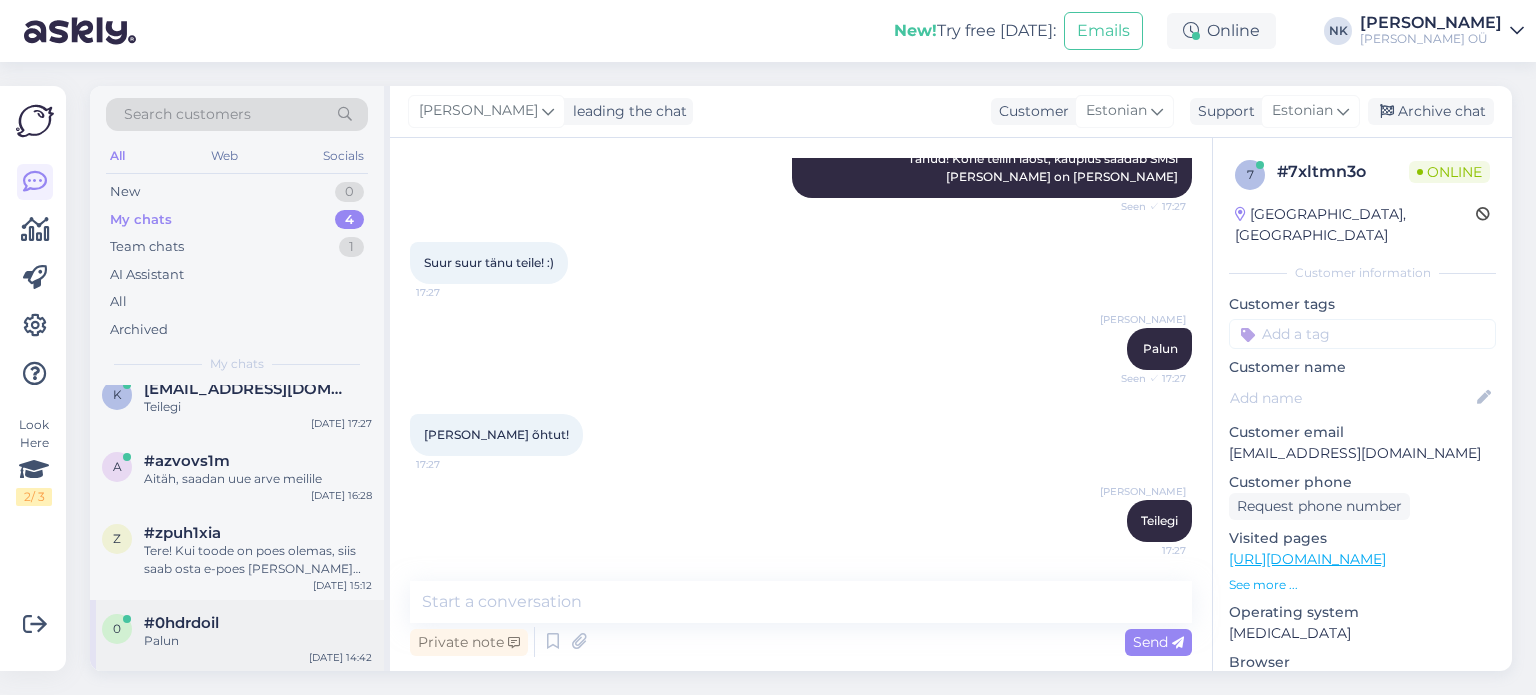 click on "#0hdrdoil" at bounding box center [181, 623] 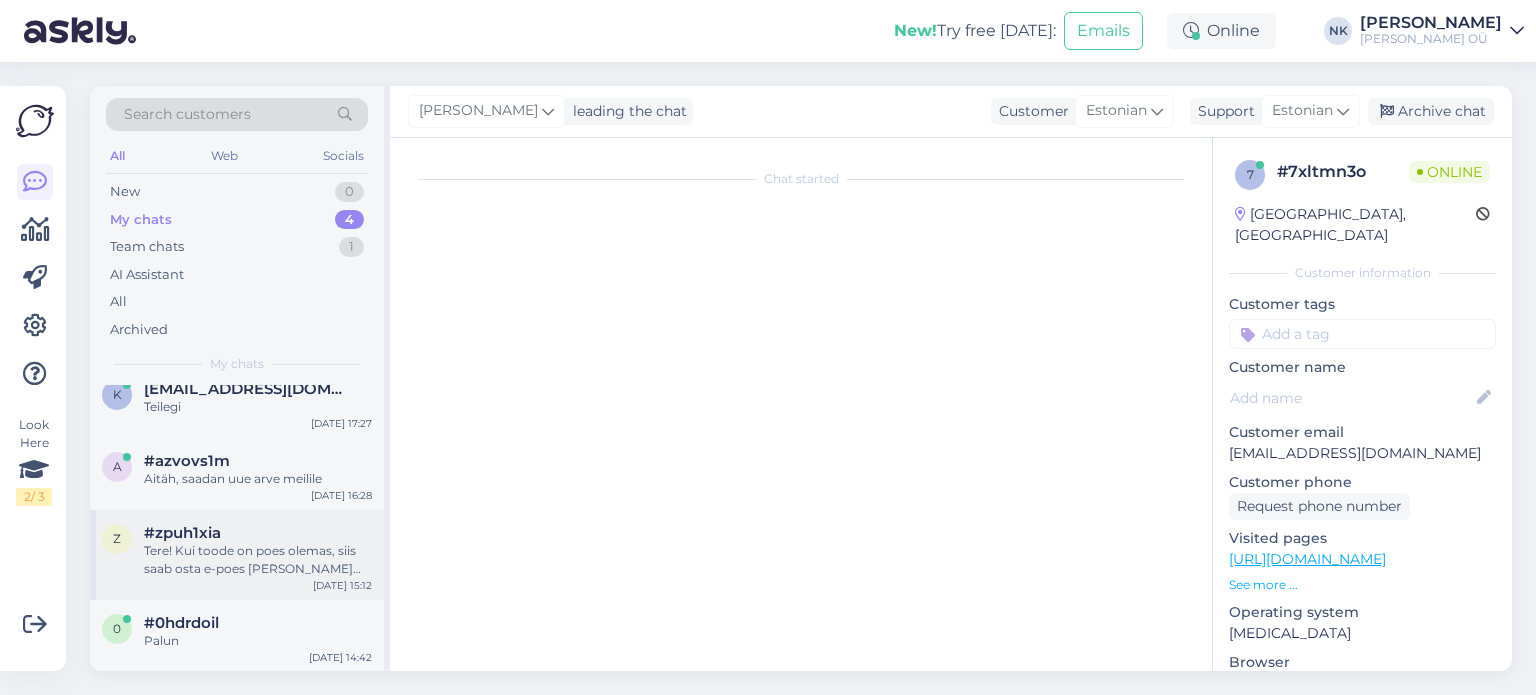 click on "Tere! Kui toode on poes olemas, siis saab osta e-poes [PERSON_NAME] [PERSON_NAME] järgi, või tulla [PERSON_NAME] poes, [PERSON_NAME] [PERSON_NAME] suurt vahet ei ole" at bounding box center (258, 560) 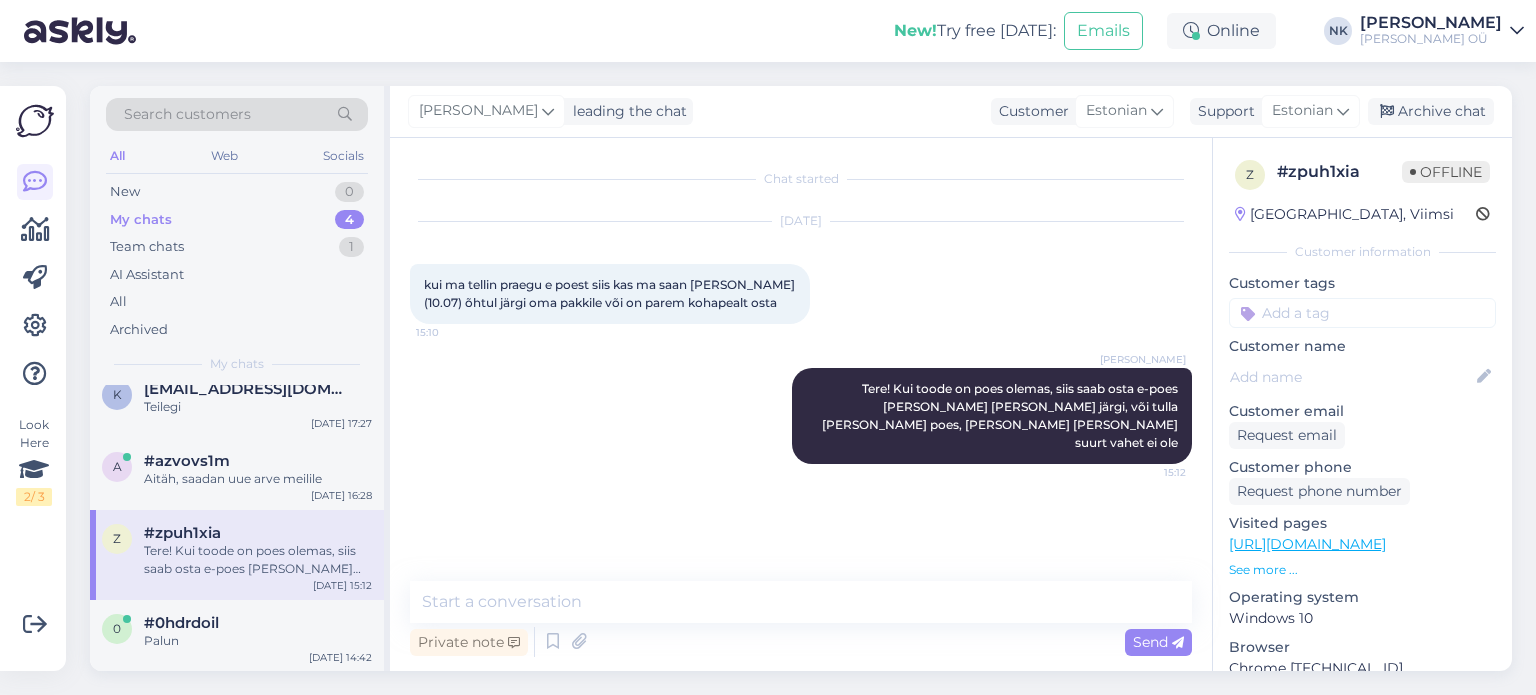 scroll, scrollTop: 0, scrollLeft: 0, axis: both 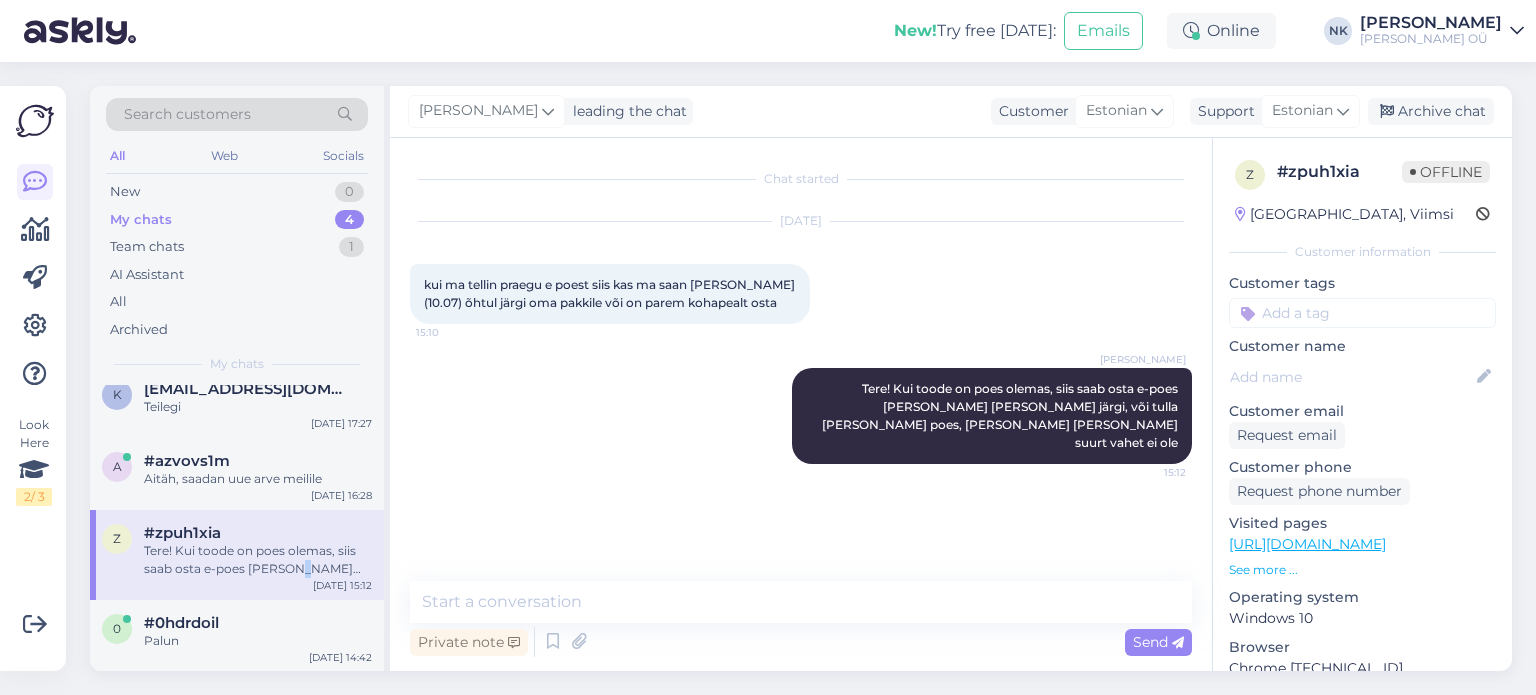 click on "Tere! Kui toode on poes olemas, siis saab osta e-poes [PERSON_NAME] [PERSON_NAME] järgi, või tulla [PERSON_NAME] poes, [PERSON_NAME] [PERSON_NAME] suurt vahet ei ole" at bounding box center (258, 560) 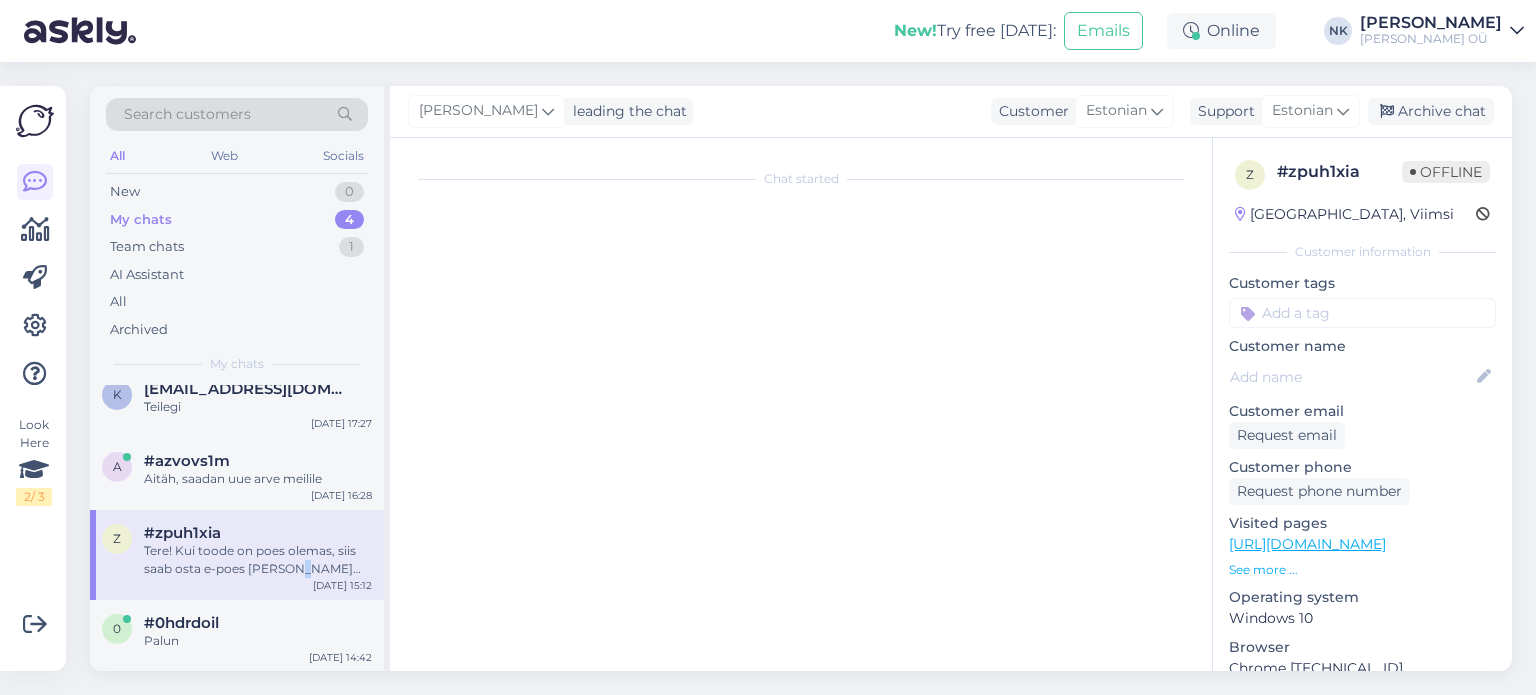 click on "Tere! Kui toode on poes olemas, siis saab osta e-poes [PERSON_NAME] [PERSON_NAME] järgi, või tulla [PERSON_NAME] poes, [PERSON_NAME] [PERSON_NAME] suurt vahet ei ole" at bounding box center (258, 560) 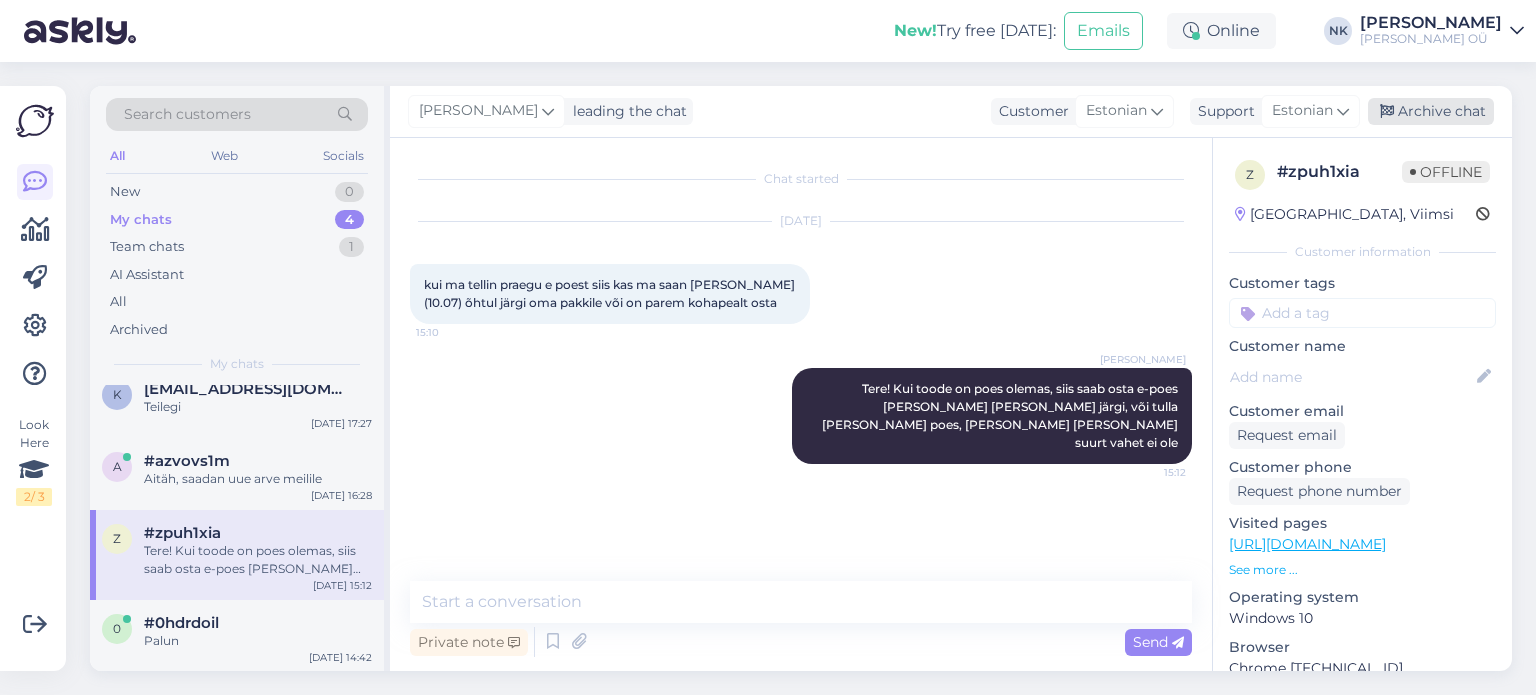 click on "Archive chat" at bounding box center [1431, 111] 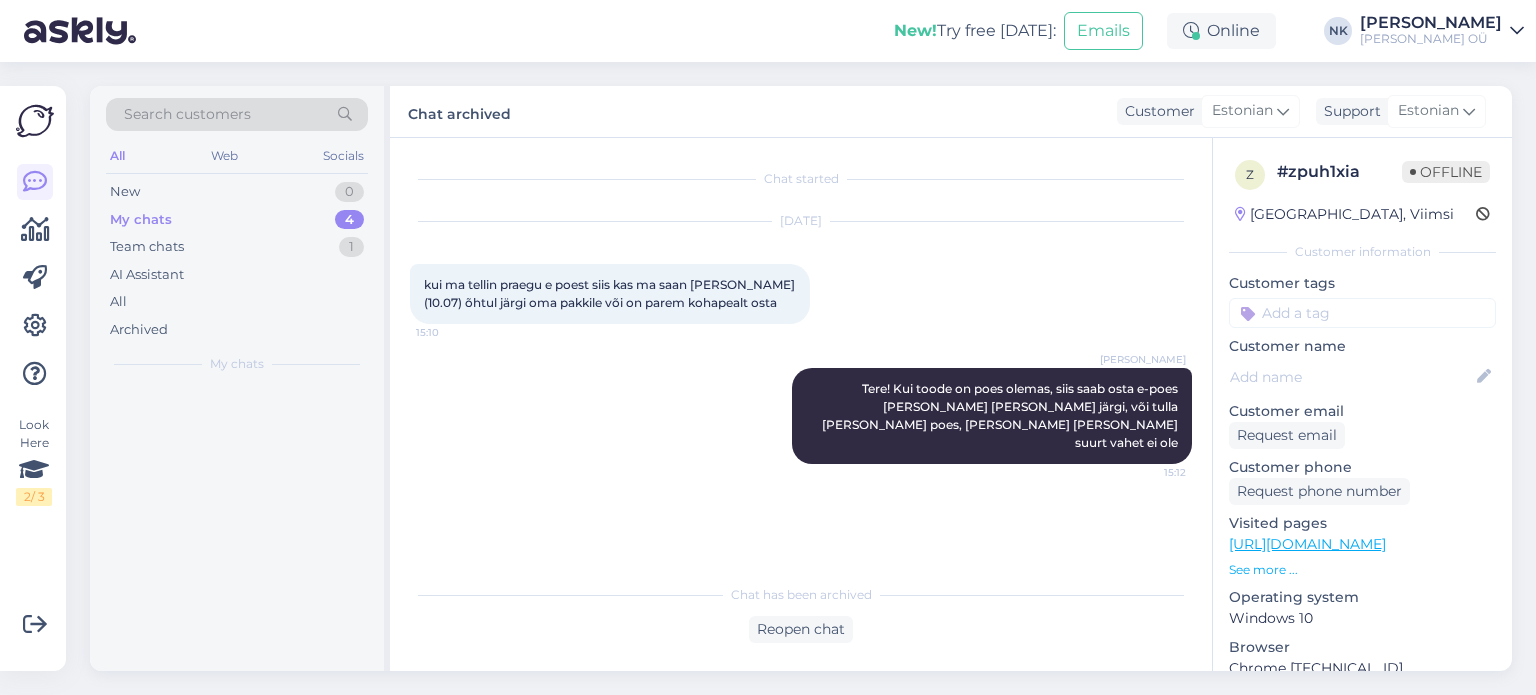 scroll, scrollTop: 0, scrollLeft: 0, axis: both 